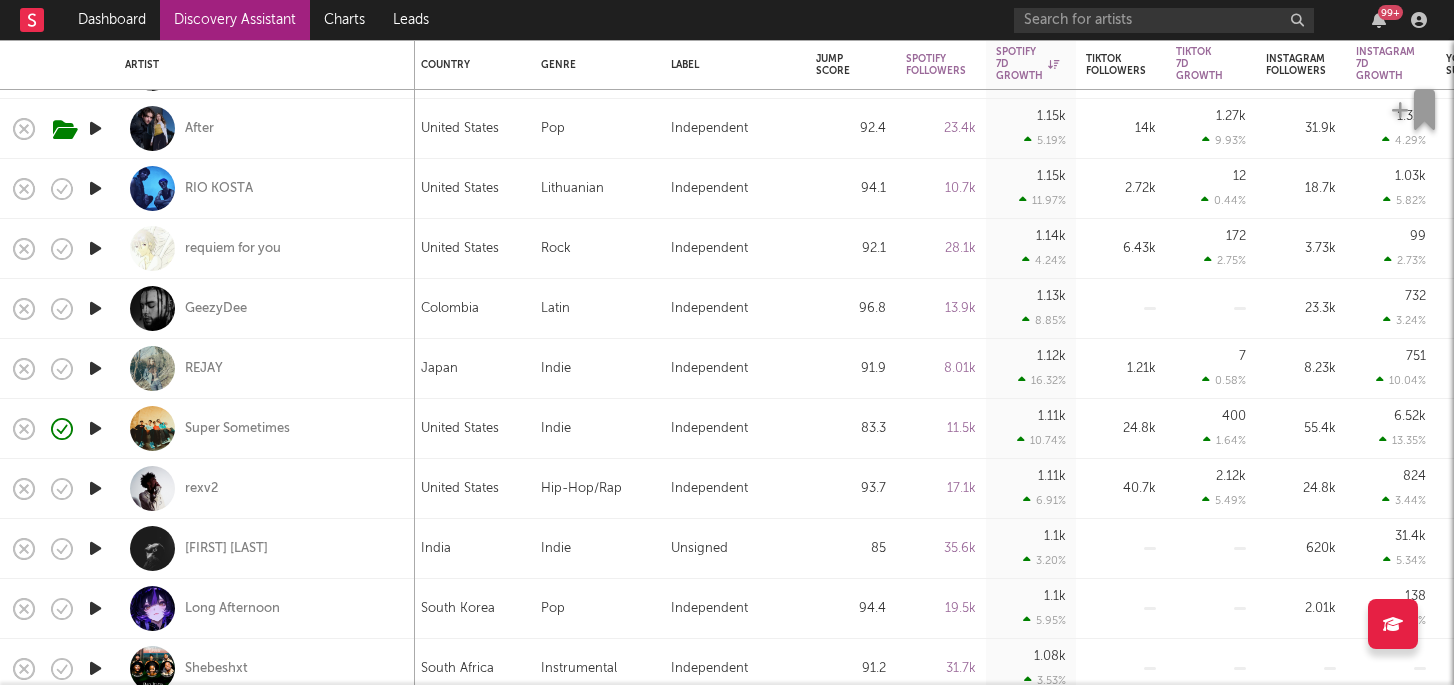 scroll, scrollTop: 0, scrollLeft: 0, axis: both 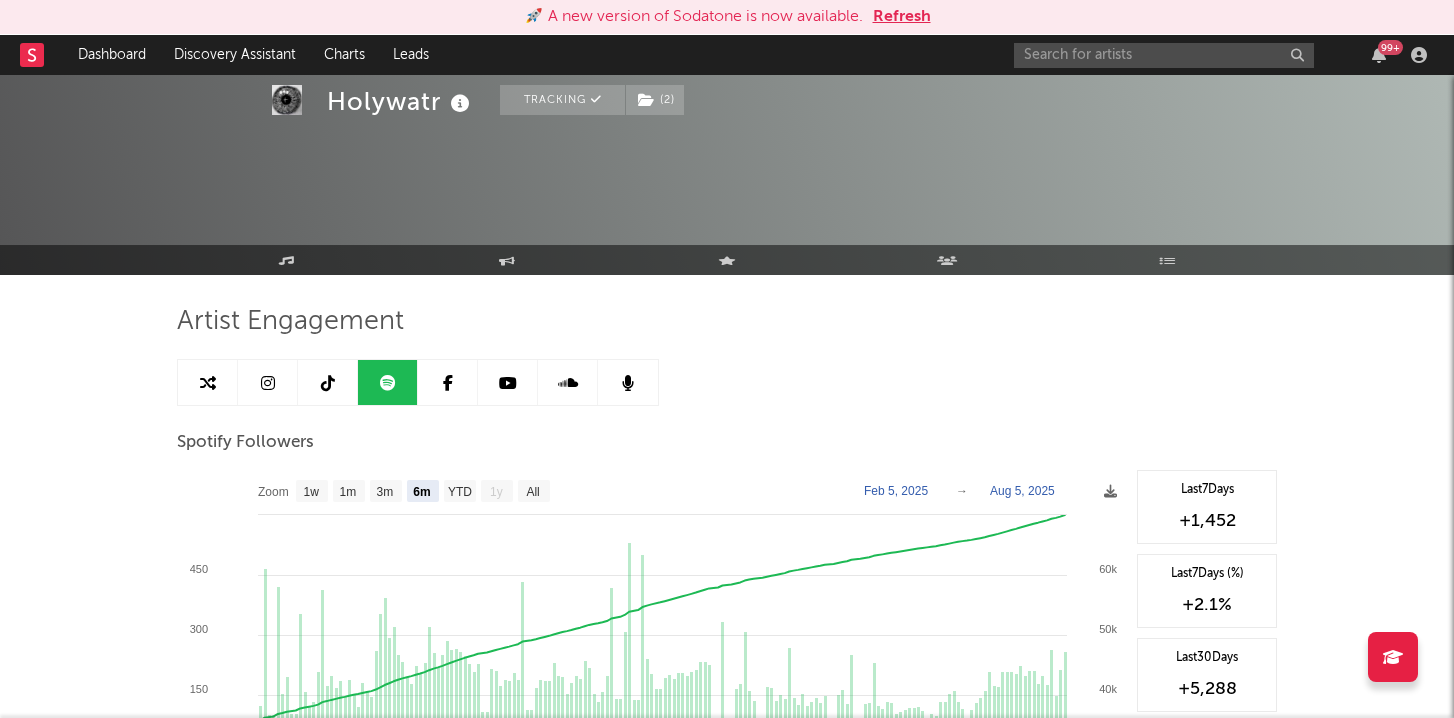 select on "6m" 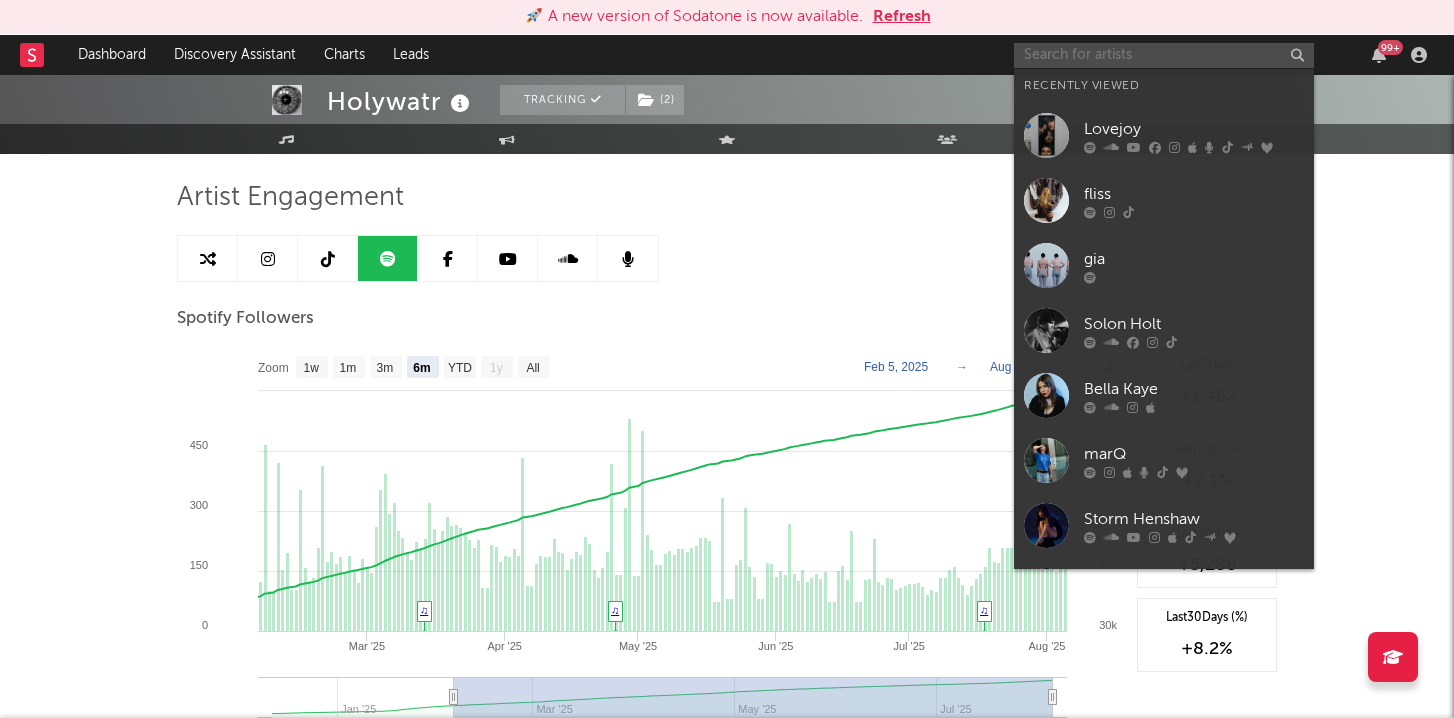 click at bounding box center (1164, 55) 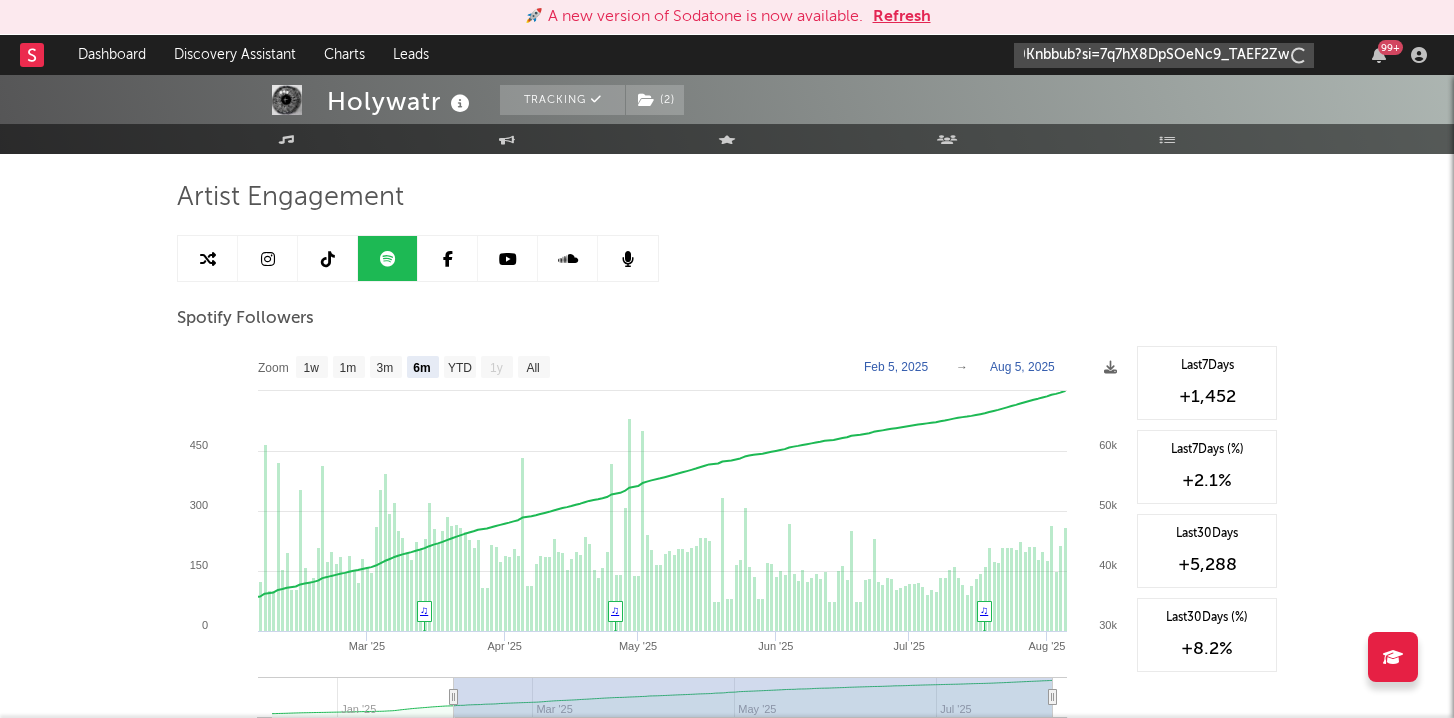 scroll, scrollTop: 0, scrollLeft: 334, axis: horizontal 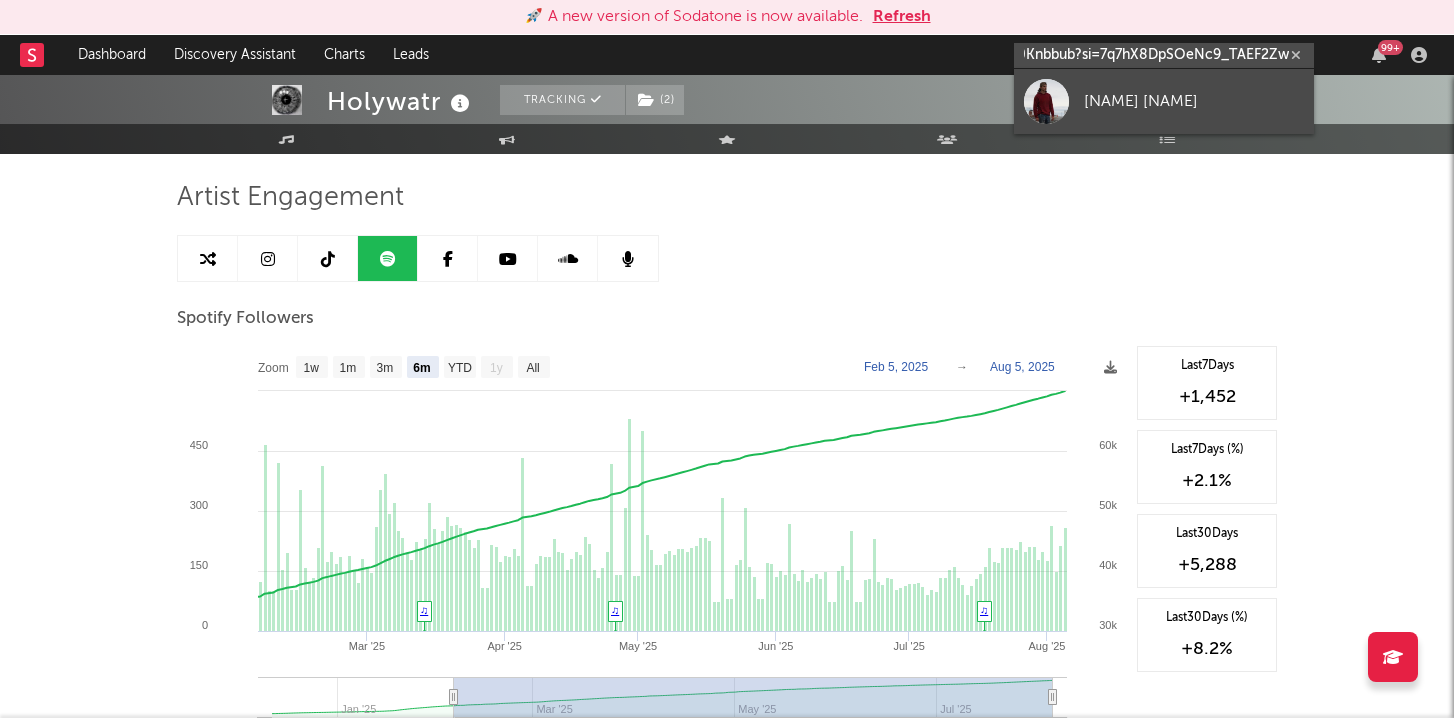 type on "https://open.spotify.com/artist/5EdacsFISJ3eDuq0Knbbub?si=7q7hX8DpSOeNc9_TAEF2Zw" 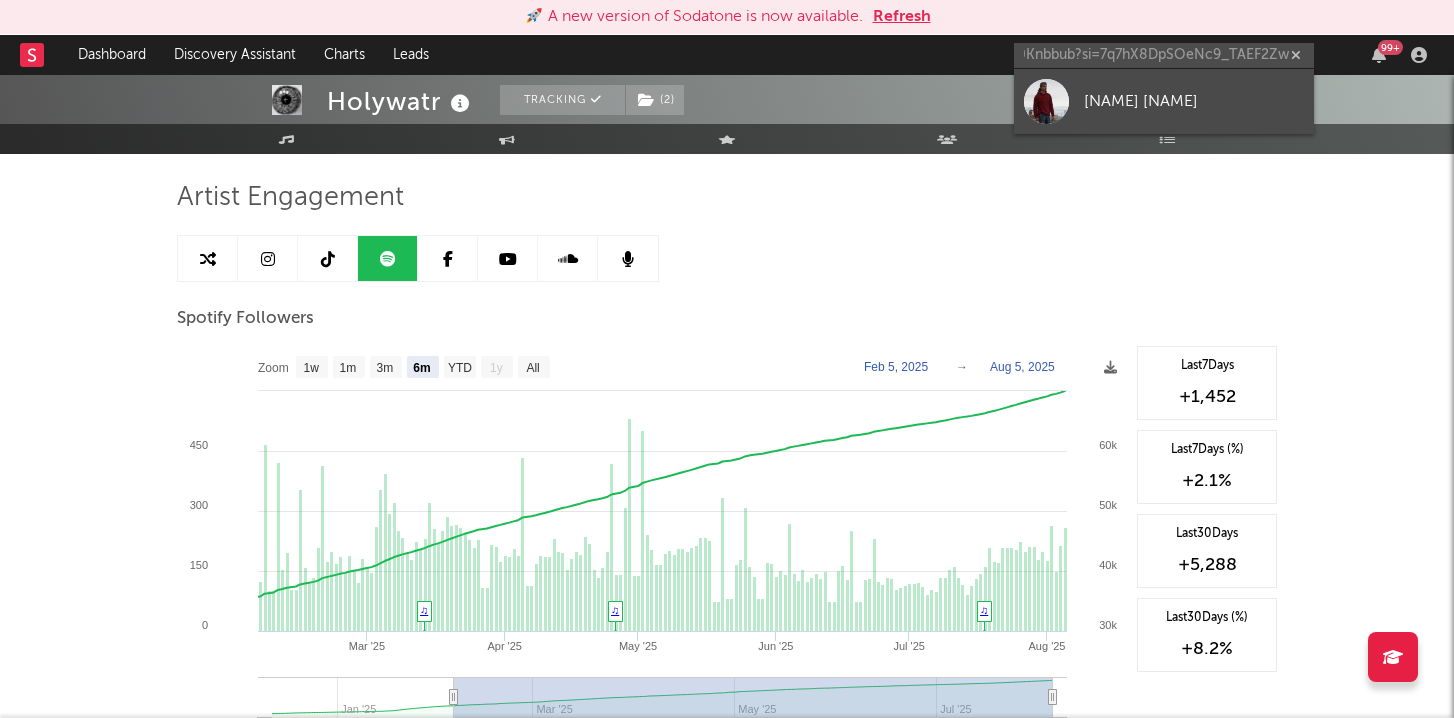 click on "Noah Brigden" at bounding box center [1194, 101] 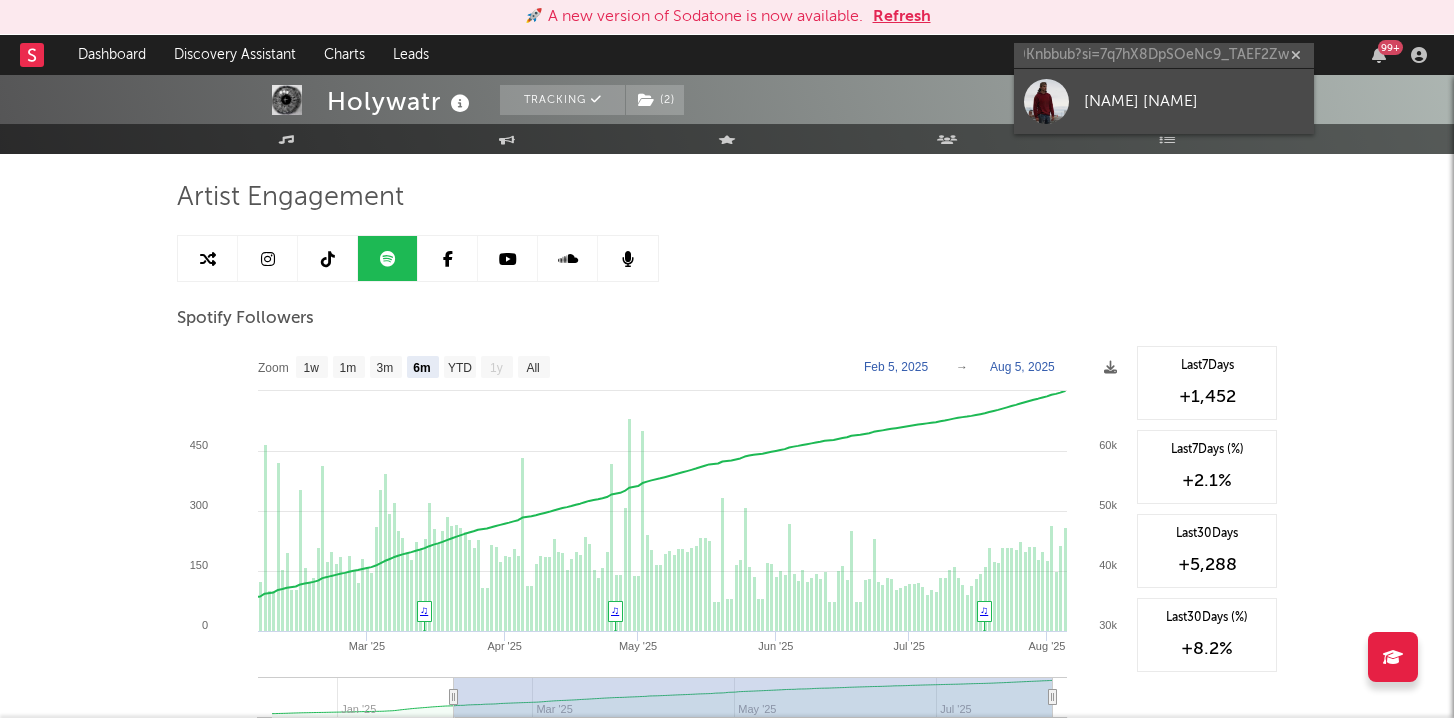 scroll, scrollTop: 0, scrollLeft: 0, axis: both 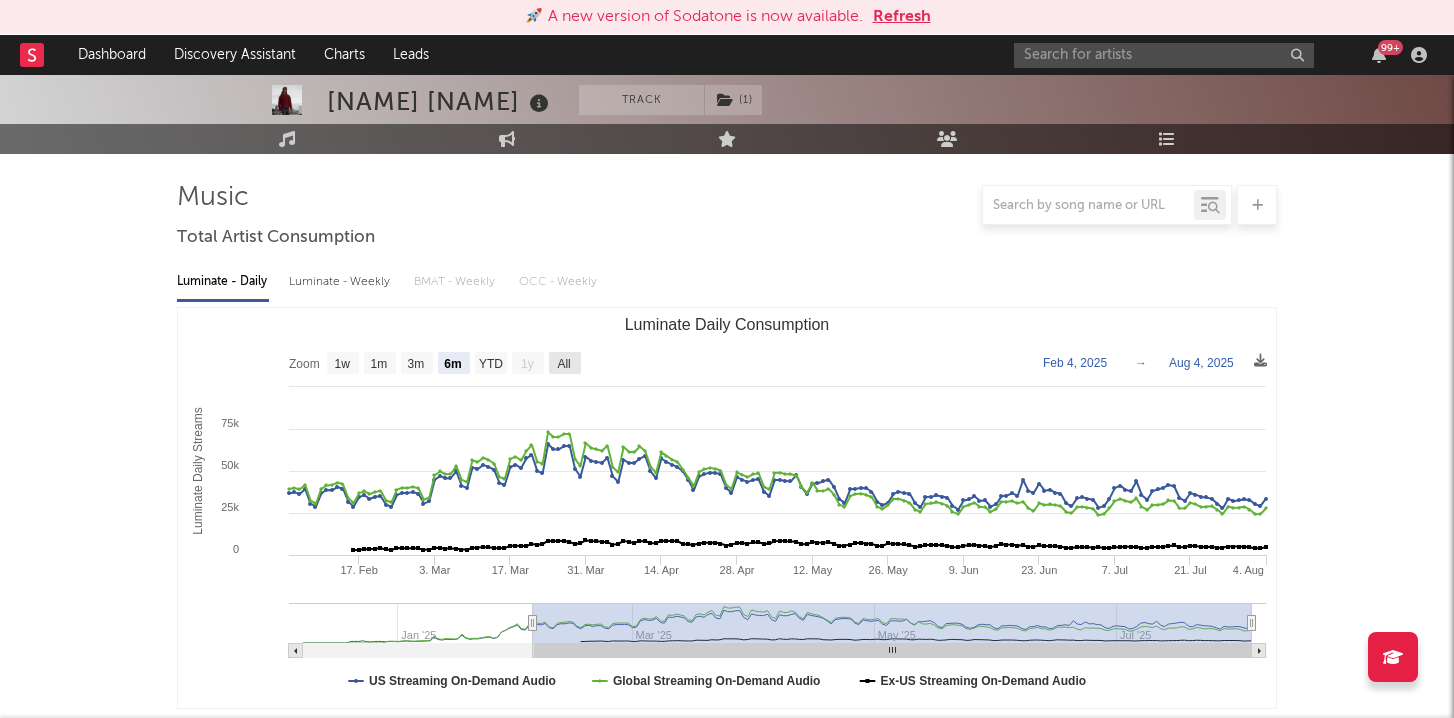 click on "All" 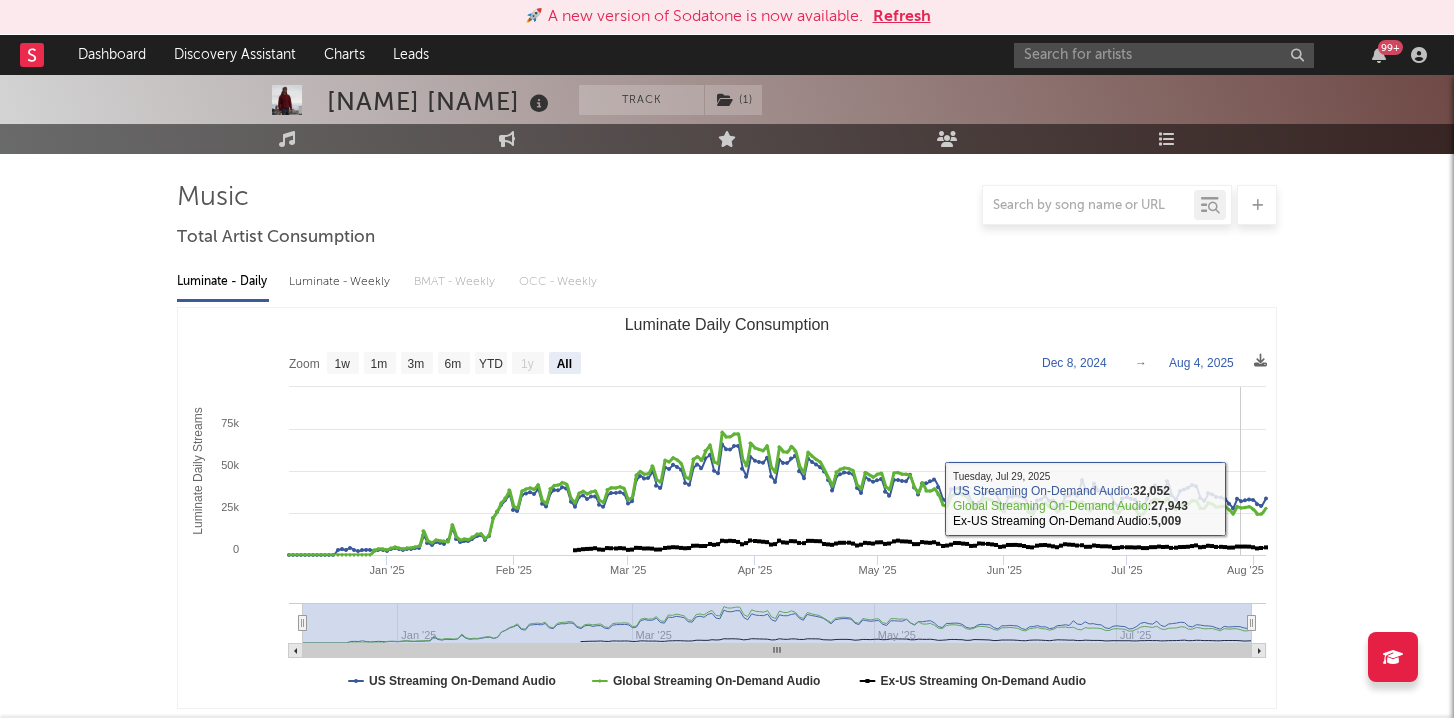 scroll, scrollTop: 0, scrollLeft: 0, axis: both 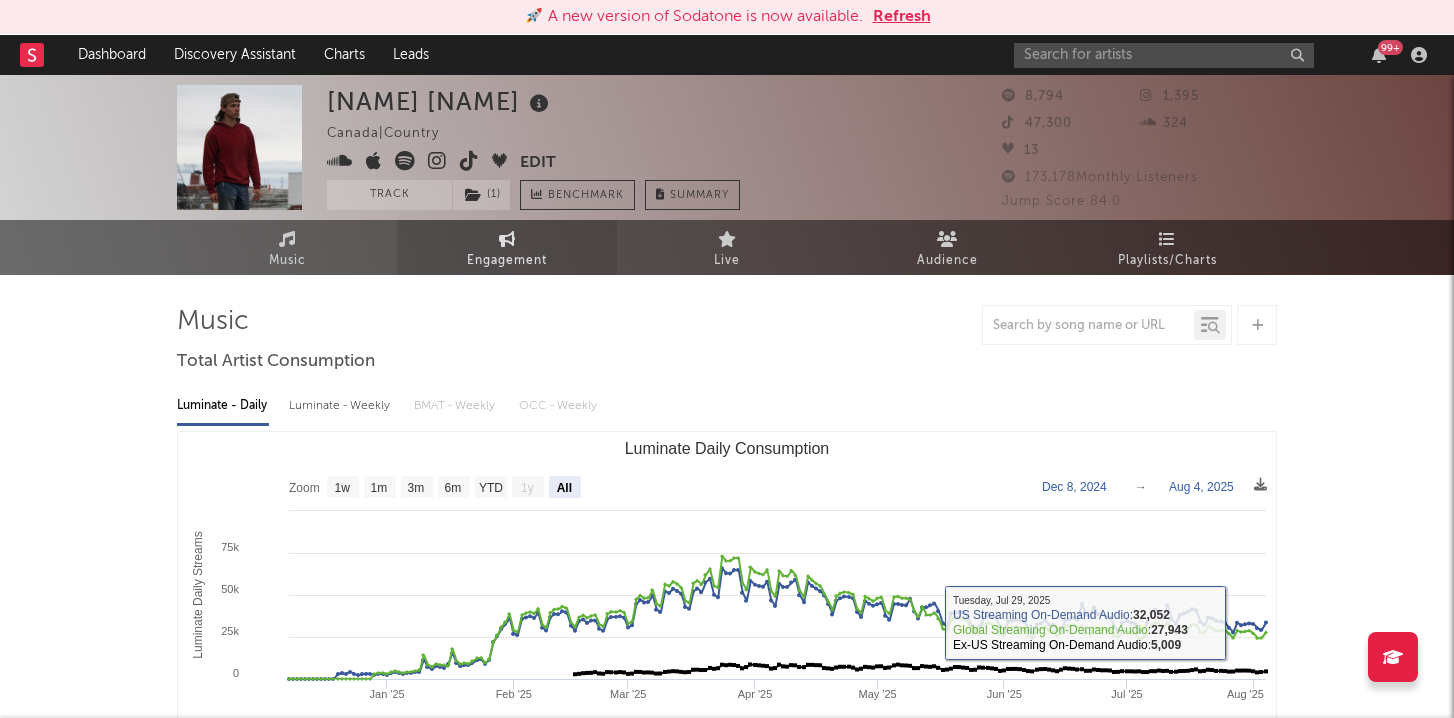 click on "Engagement" at bounding box center (507, 261) 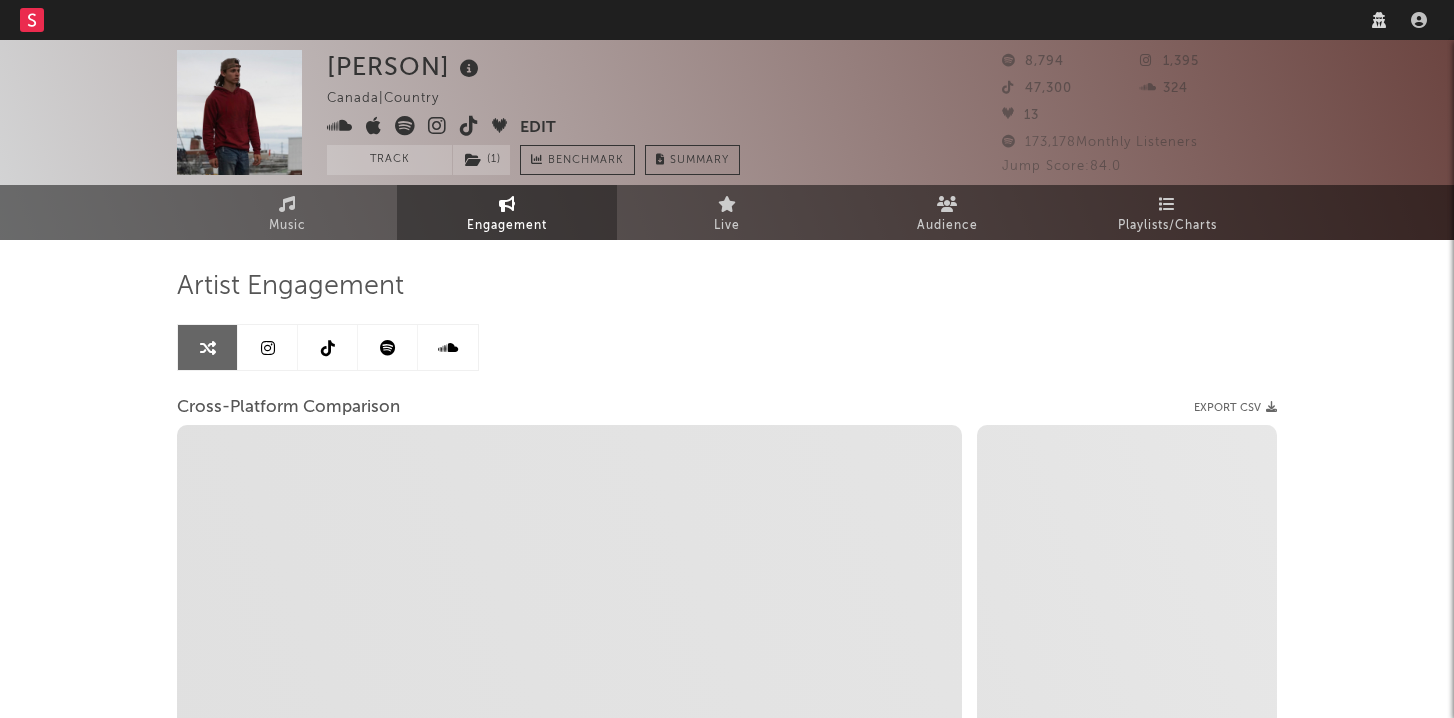 select on "1w" 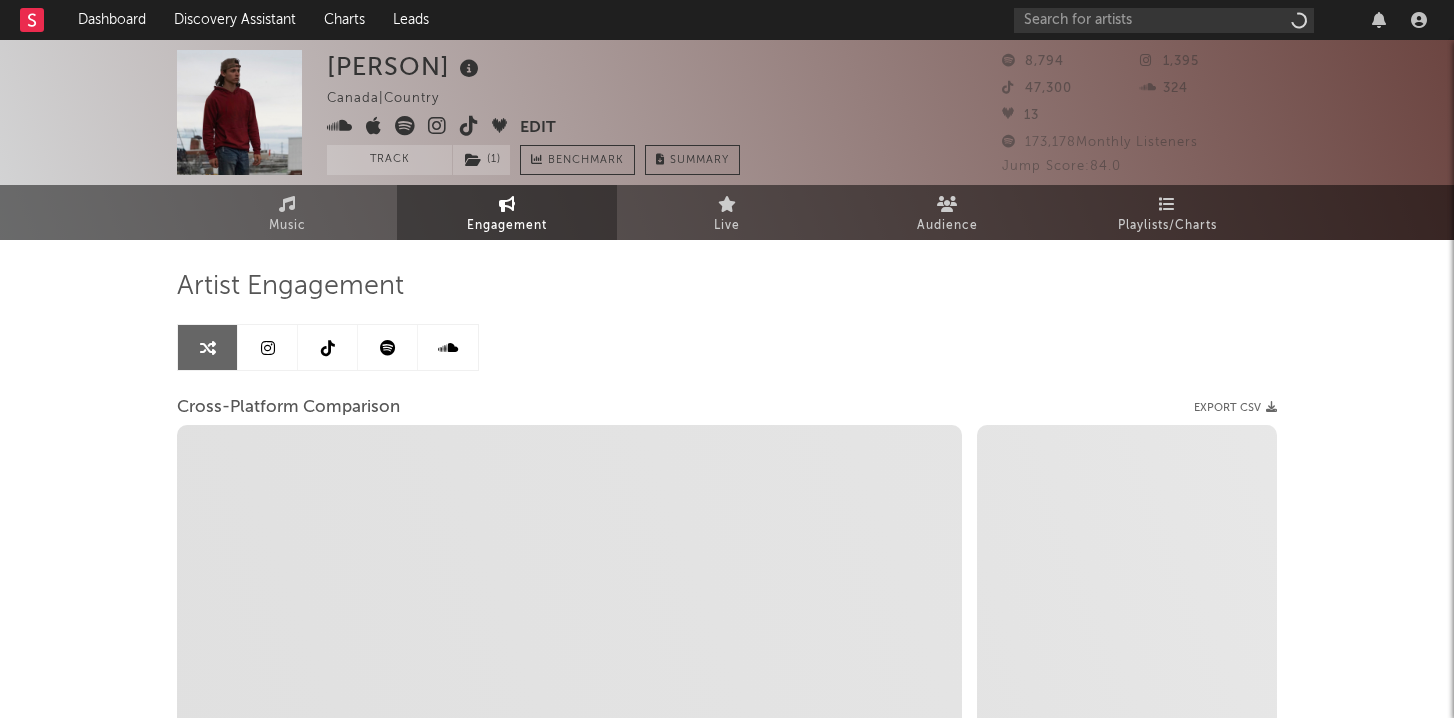 click at bounding box center [268, 347] 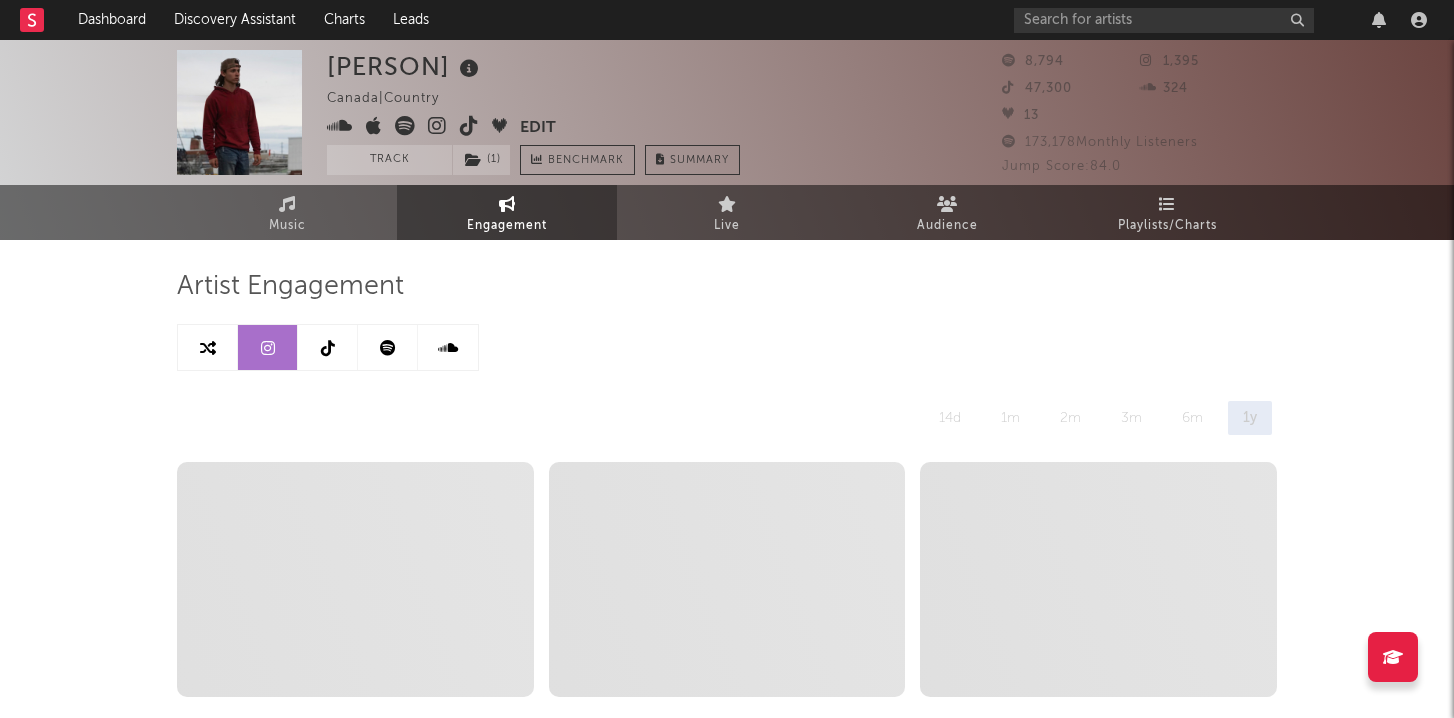 select on "6m" 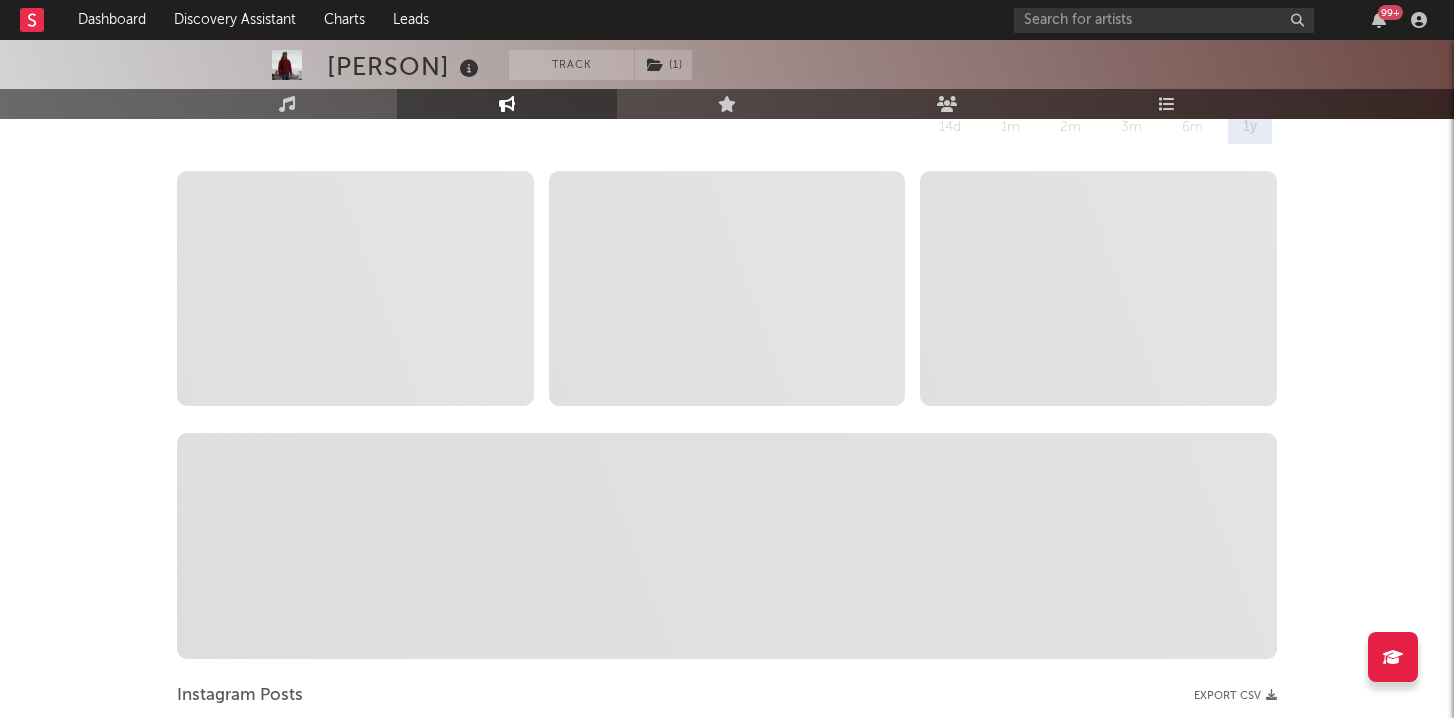scroll, scrollTop: 0, scrollLeft: 0, axis: both 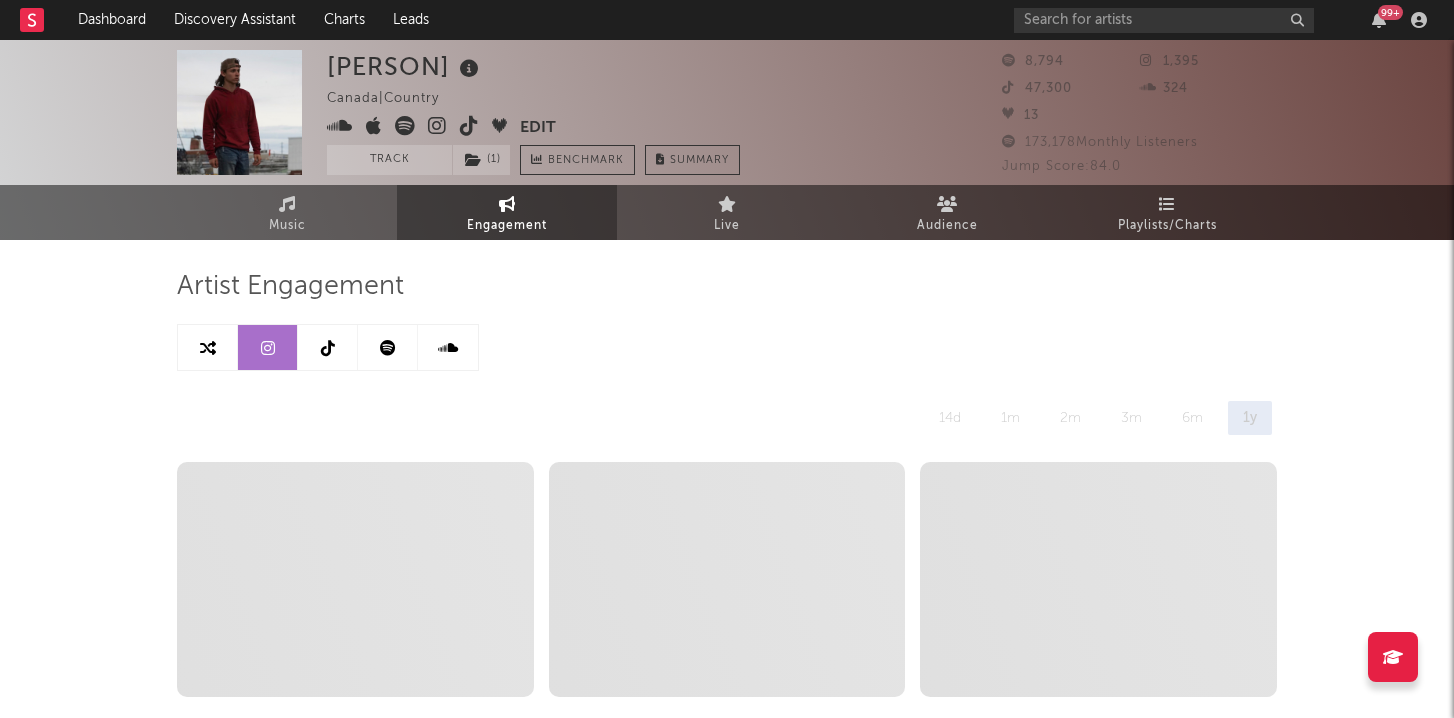 click at bounding box center (388, 347) 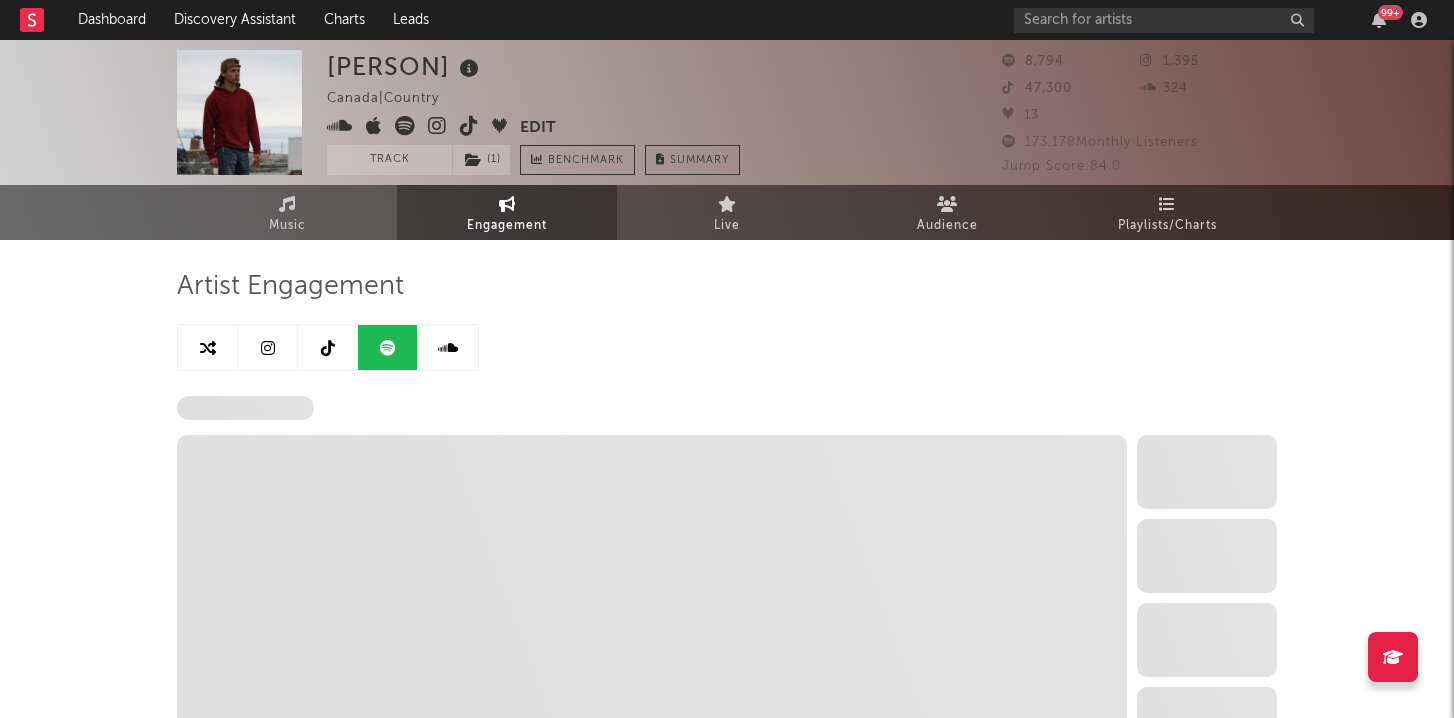 select on "6m" 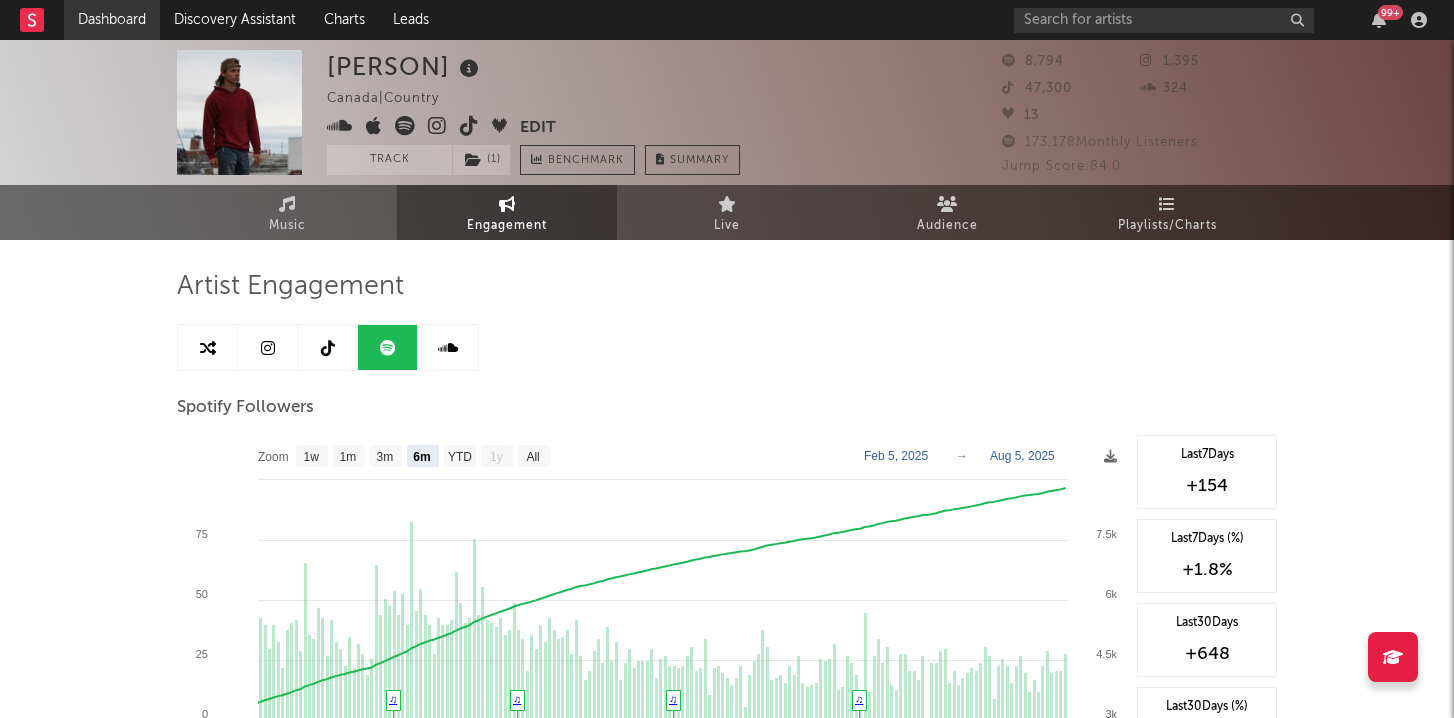 click on "Dashboard" at bounding box center [112, 20] 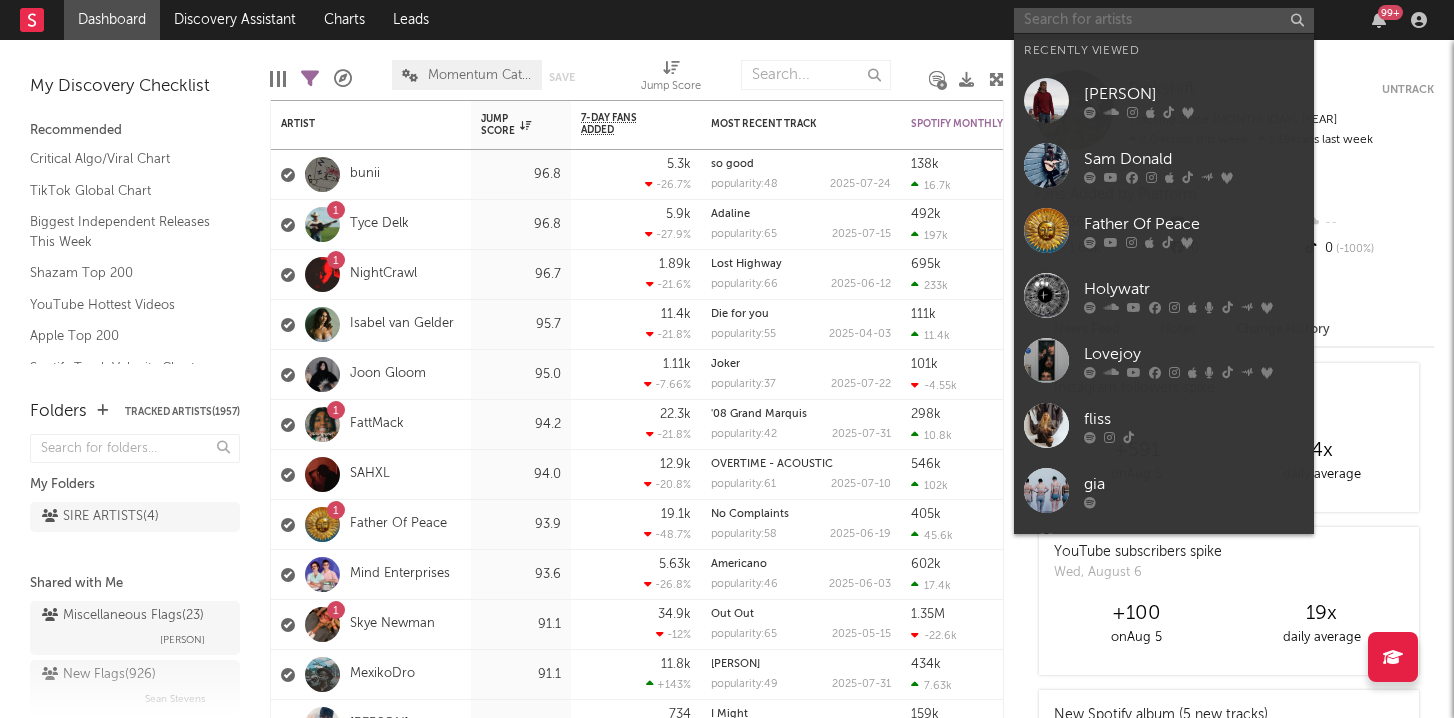 click at bounding box center (1164, 20) 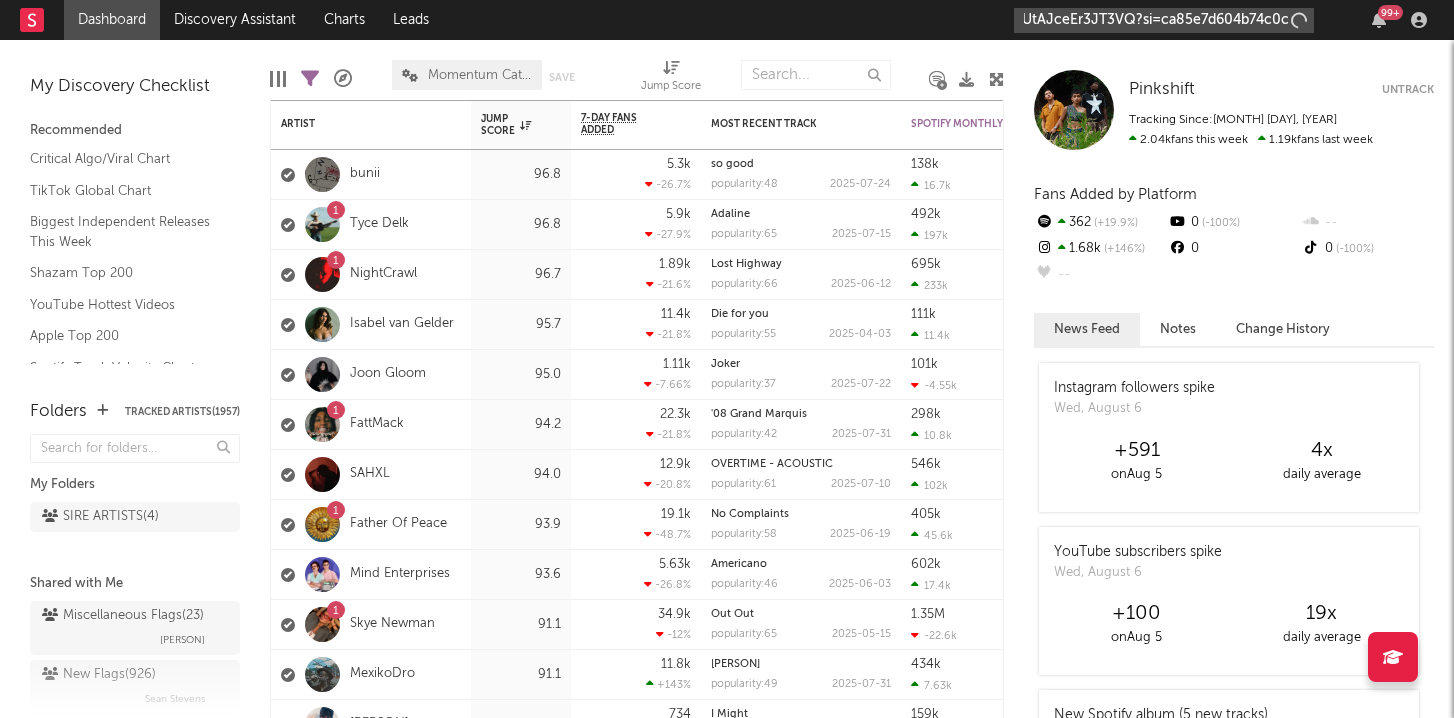 scroll, scrollTop: 0, scrollLeft: 277, axis: horizontal 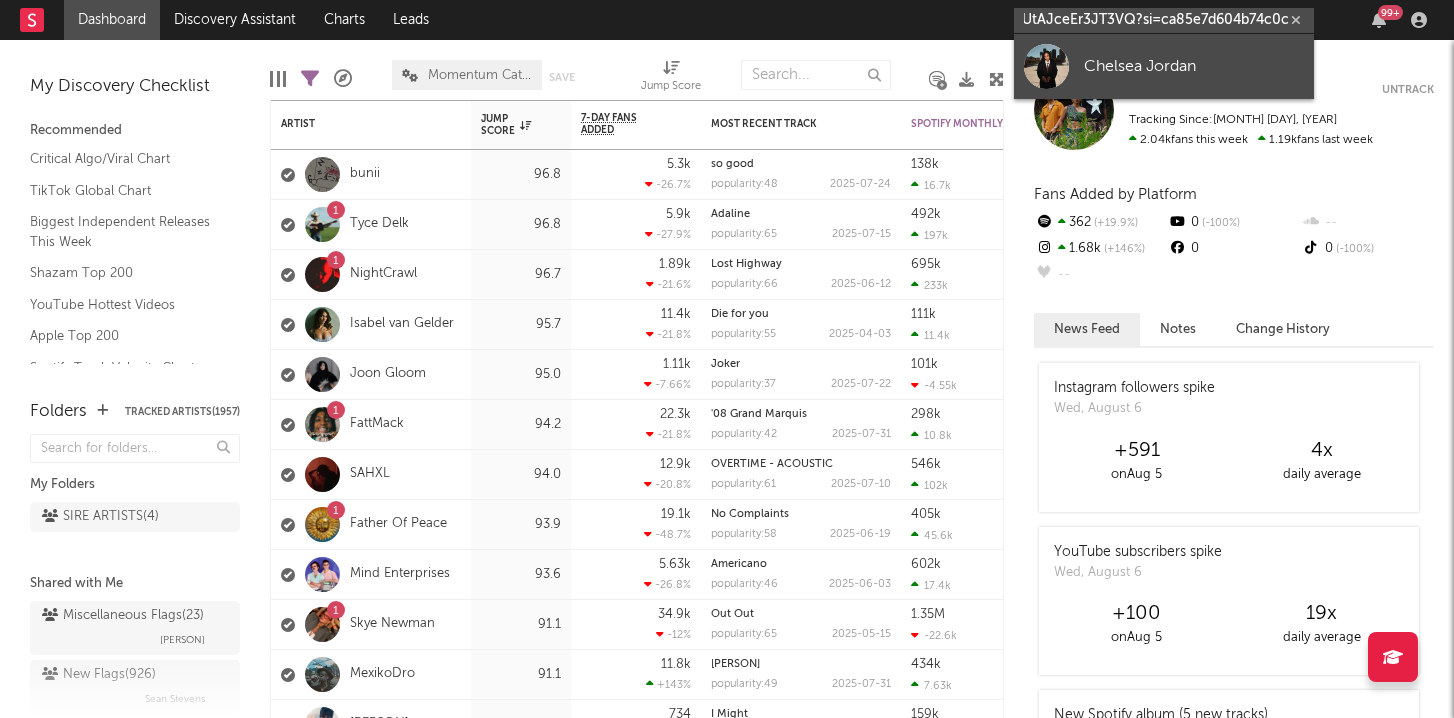 type on "https://open.spotify.com/track/4eMdt3ulUtAJceEr3JT3VQ?si=ca85e7d604b74c0c" 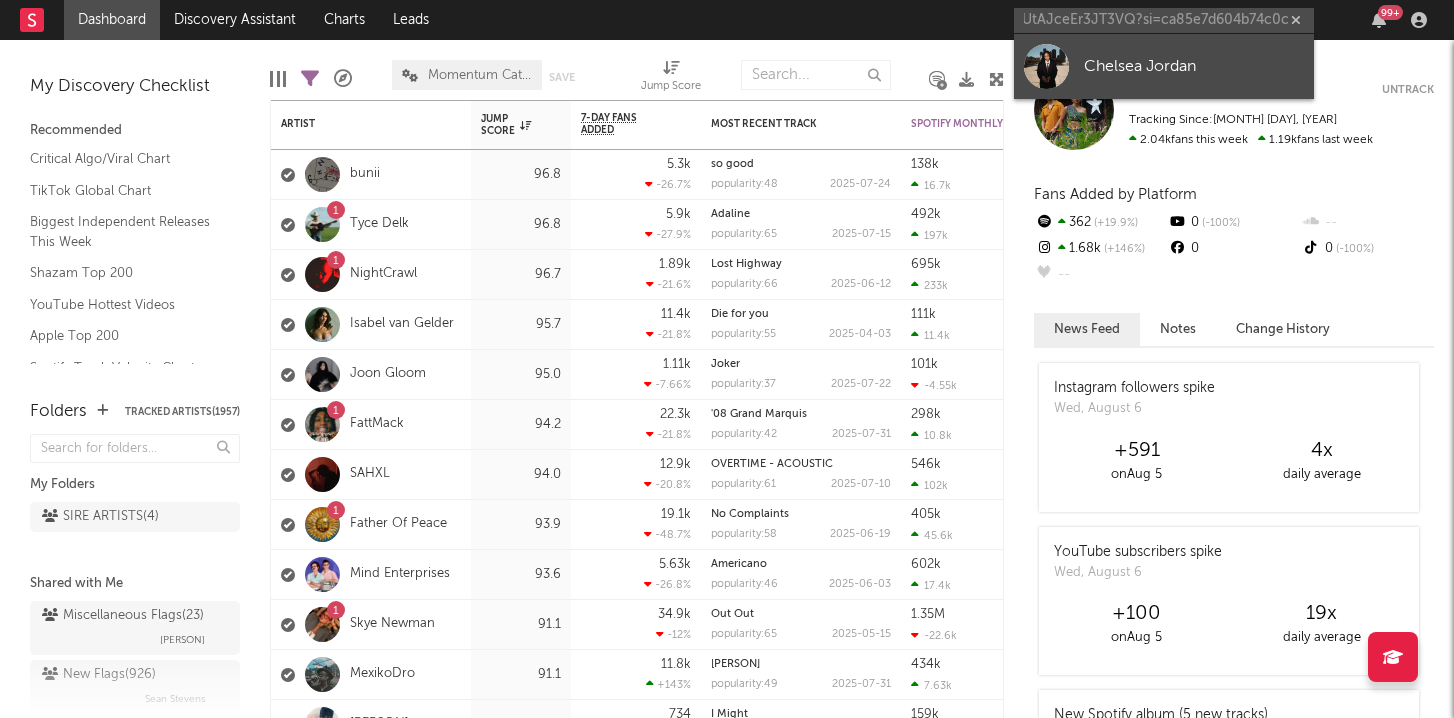 click on "Chelsea Jordan" at bounding box center [1194, 66] 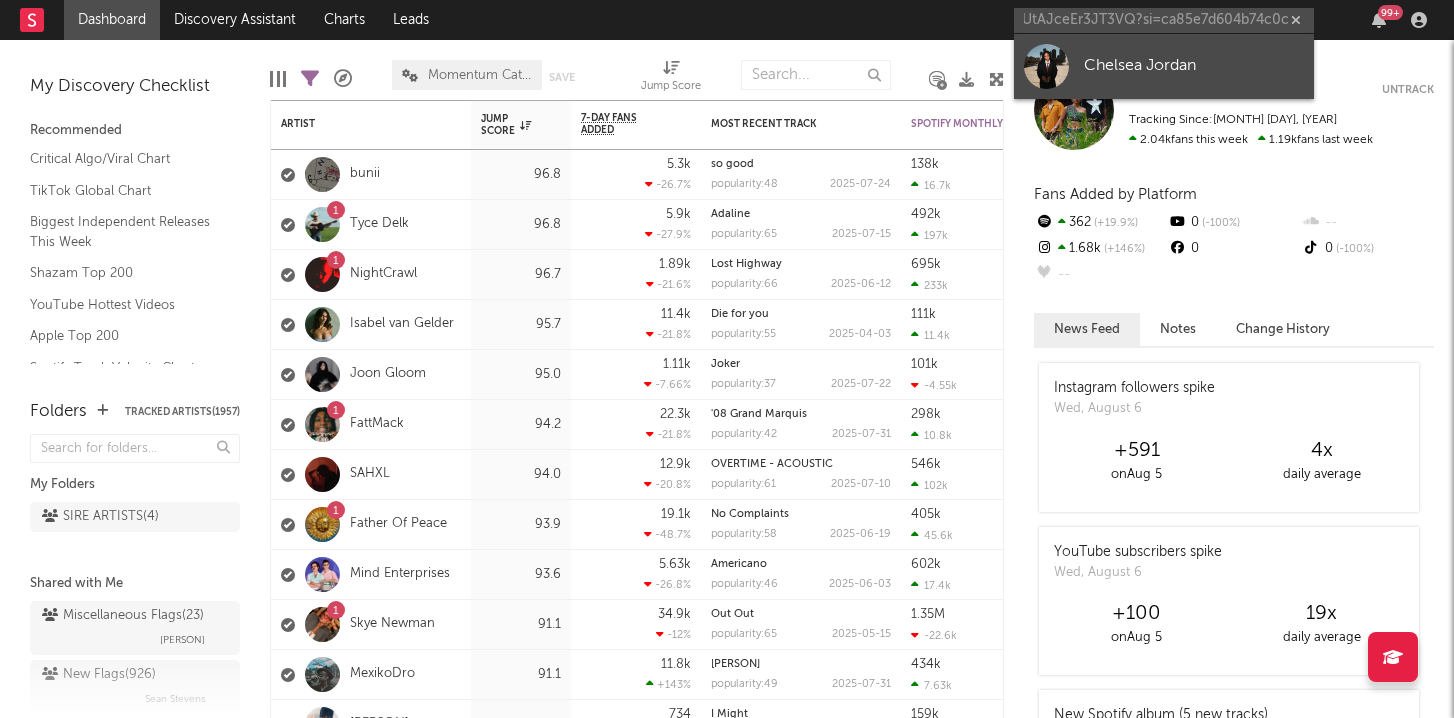 scroll, scrollTop: 0, scrollLeft: 0, axis: both 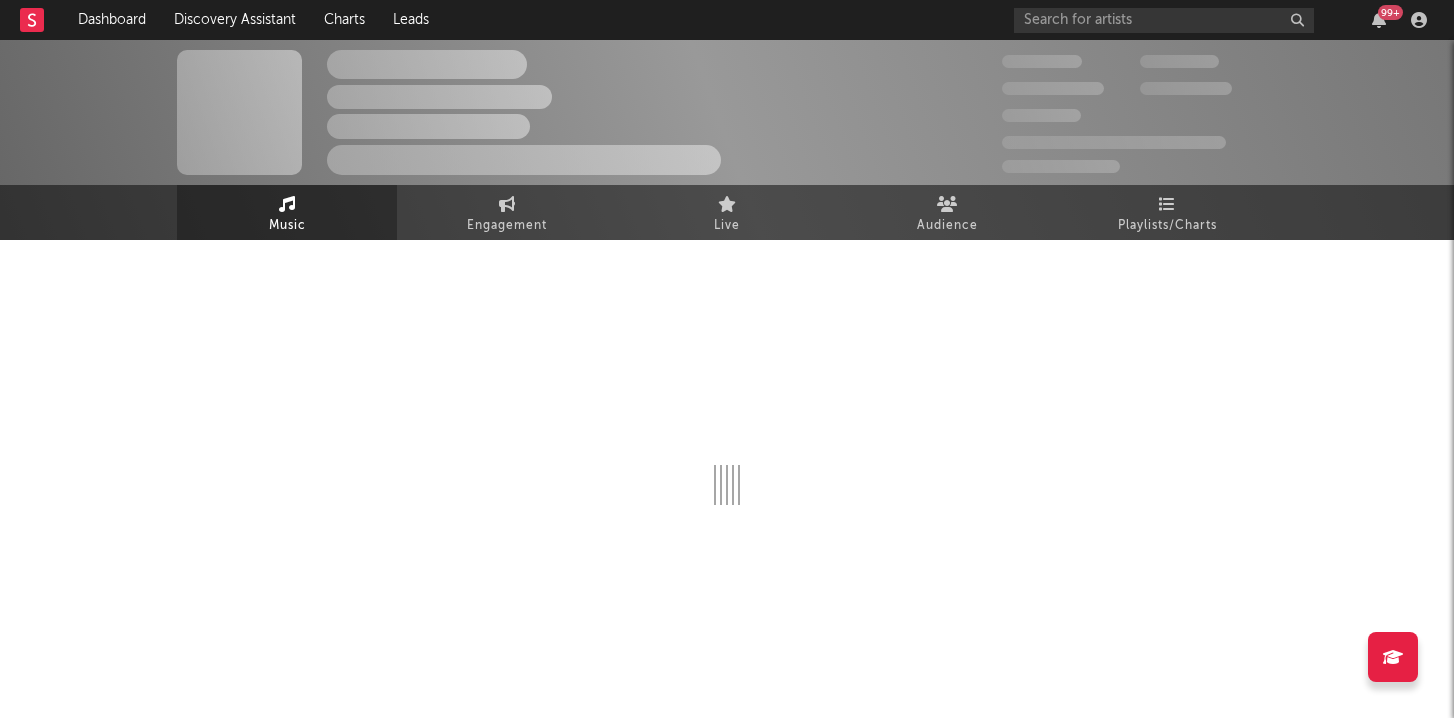 select on "1w" 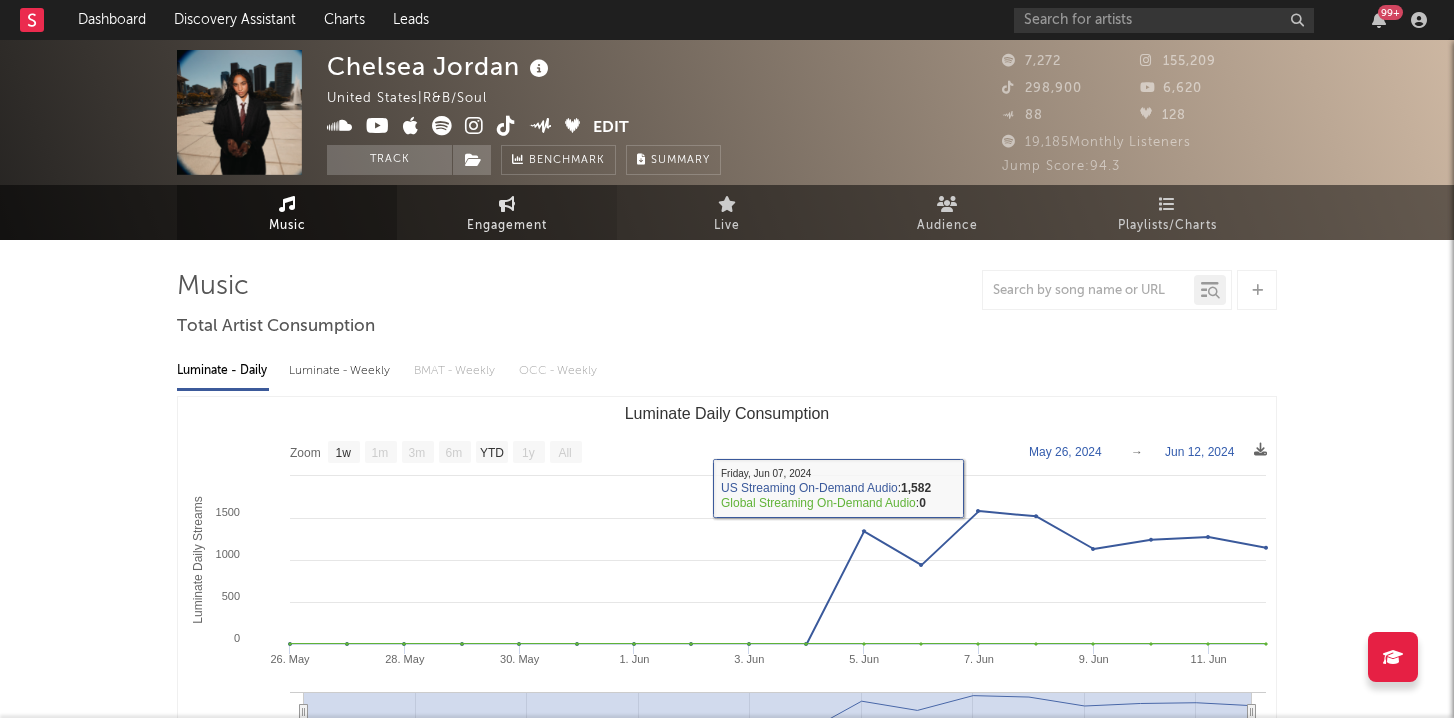 click on "Engagement" at bounding box center [507, 212] 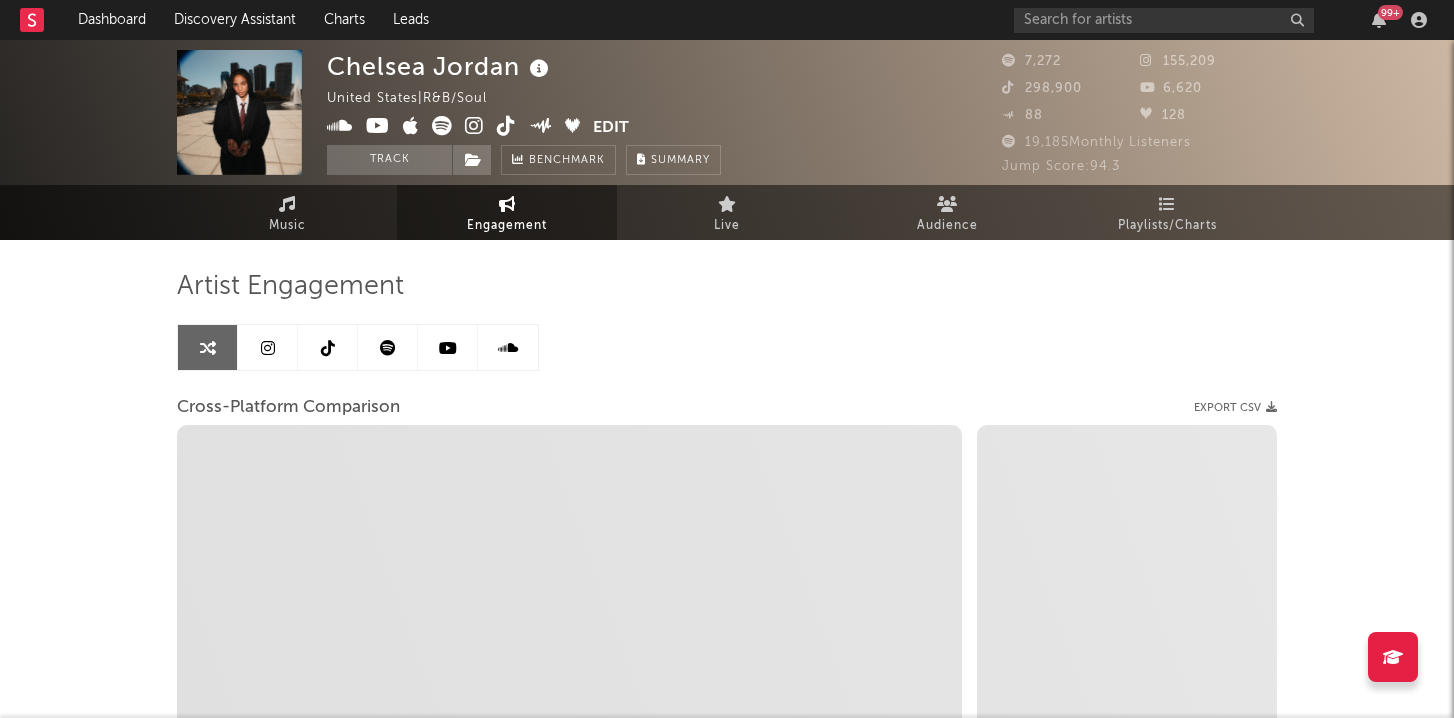 click at bounding box center [388, 347] 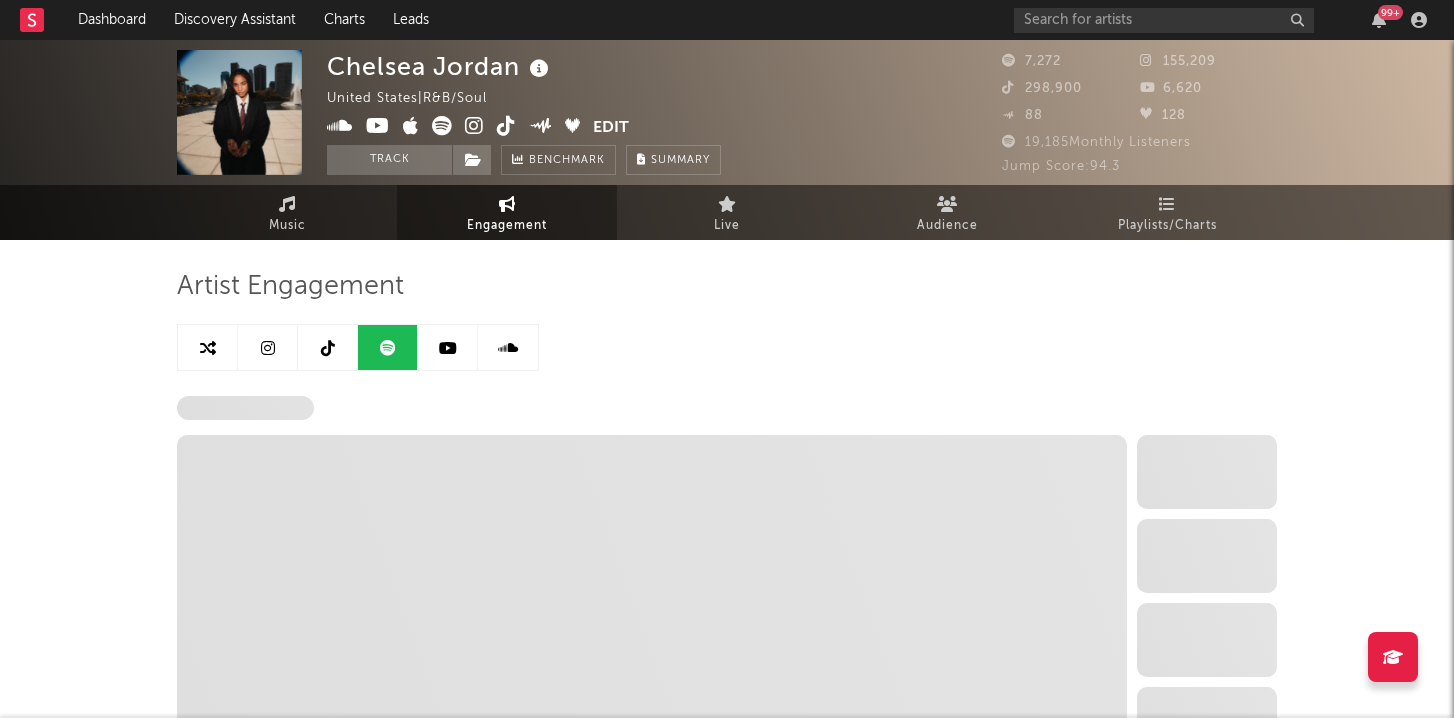 select on "6m" 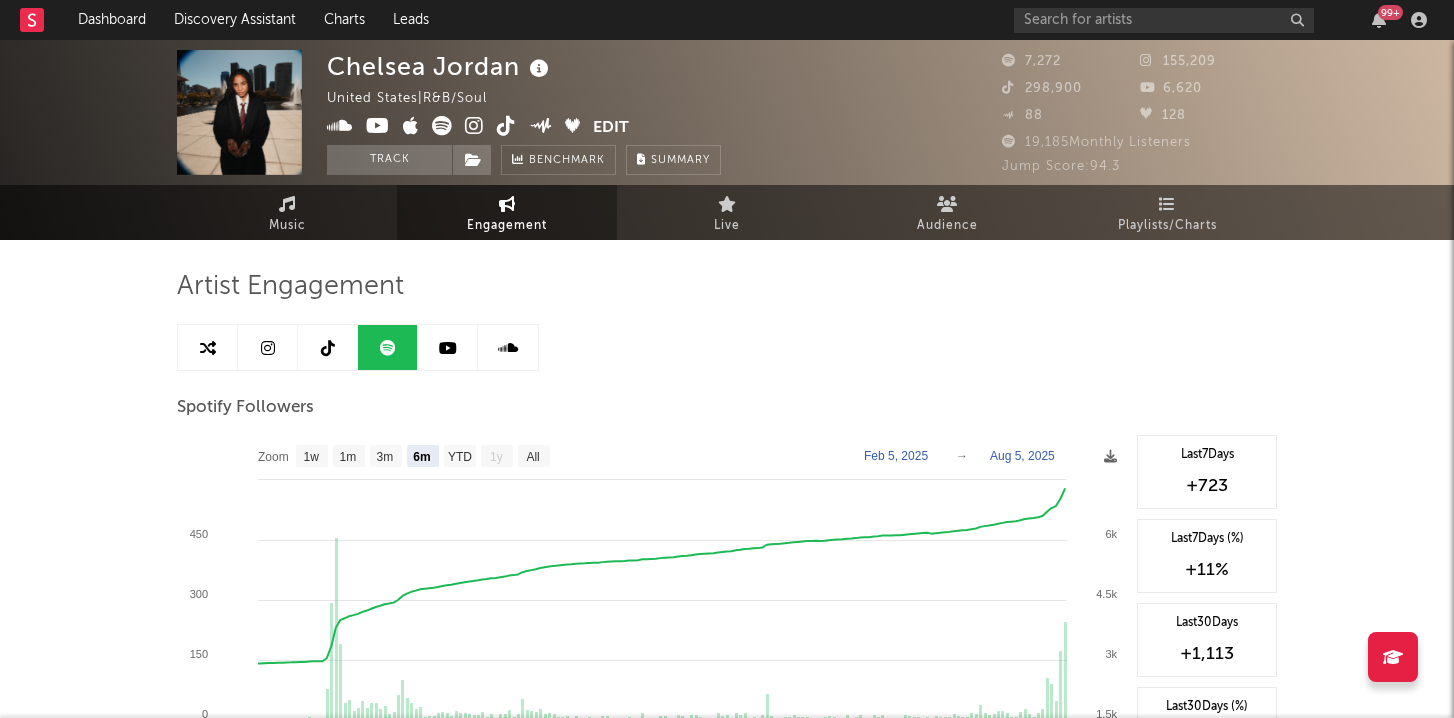 click at bounding box center [268, 347] 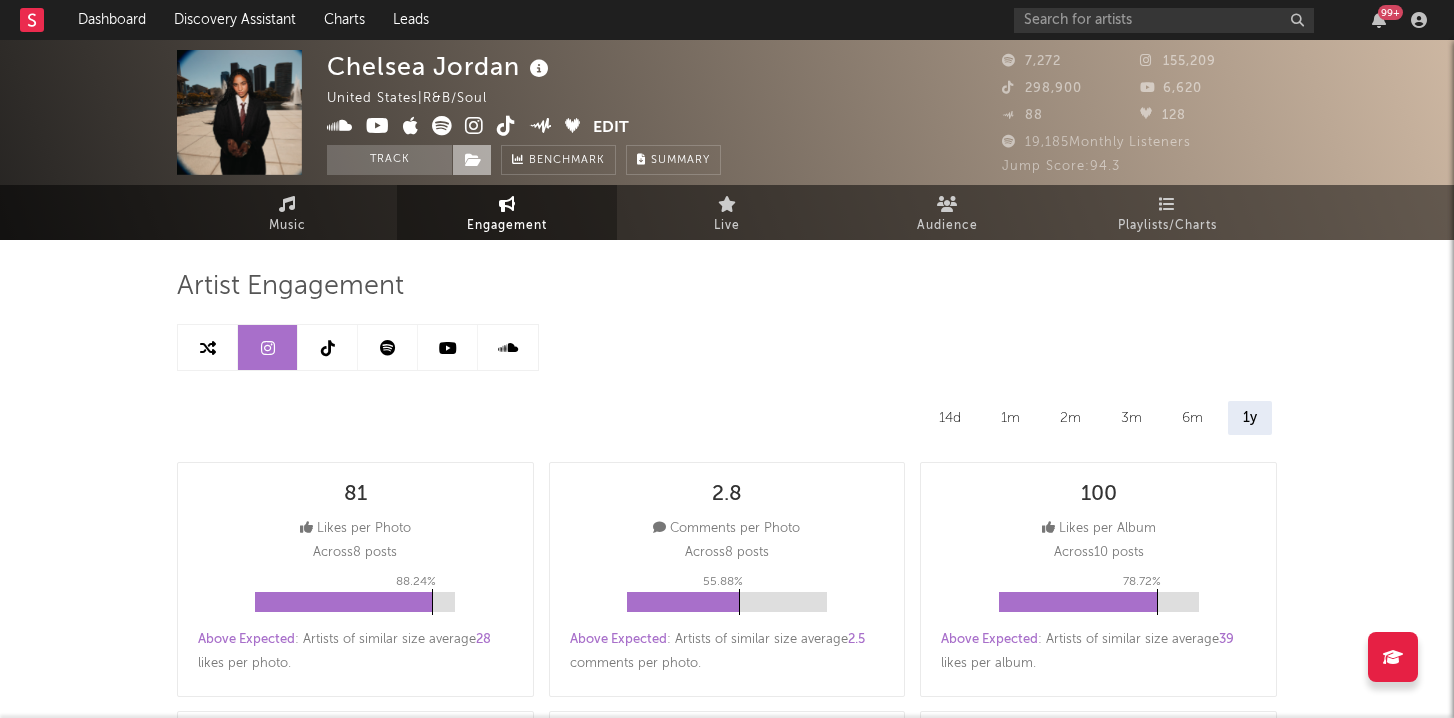 select on "6m" 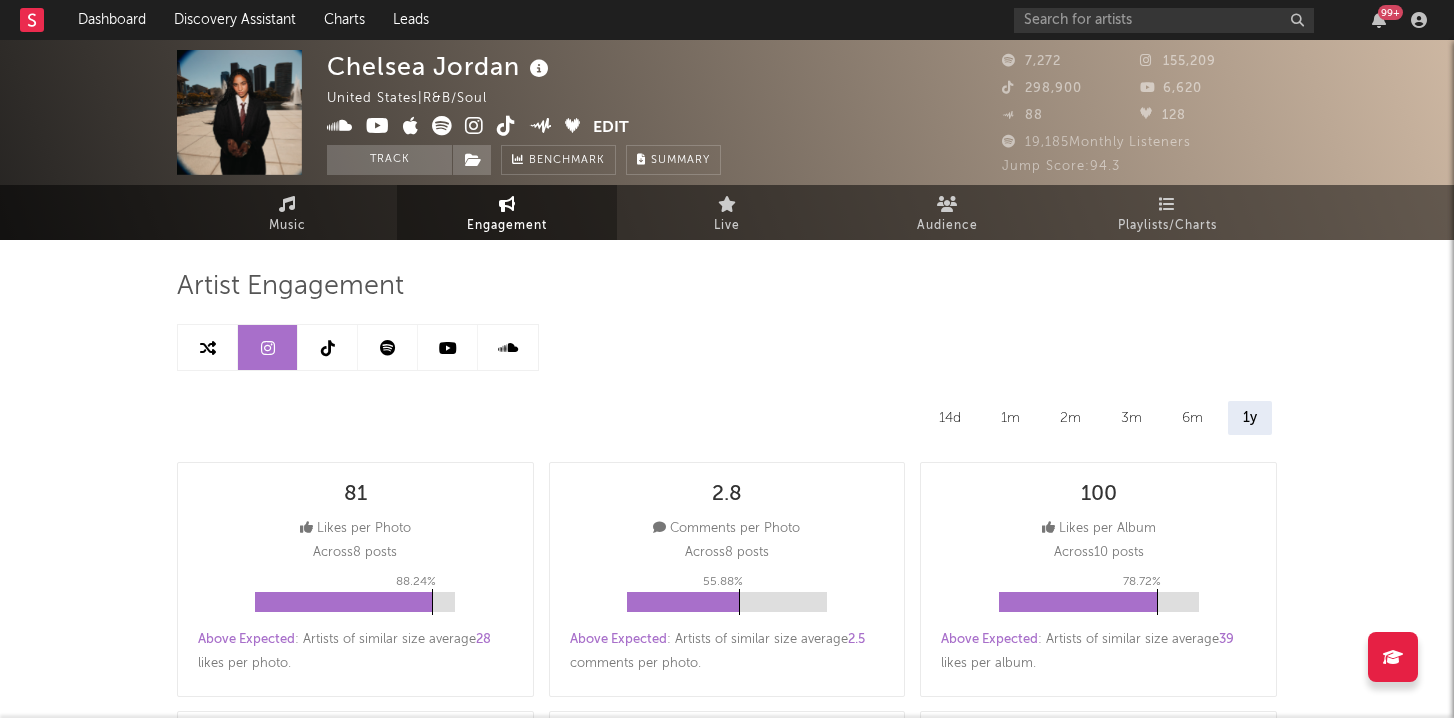 click at bounding box center (474, 126) 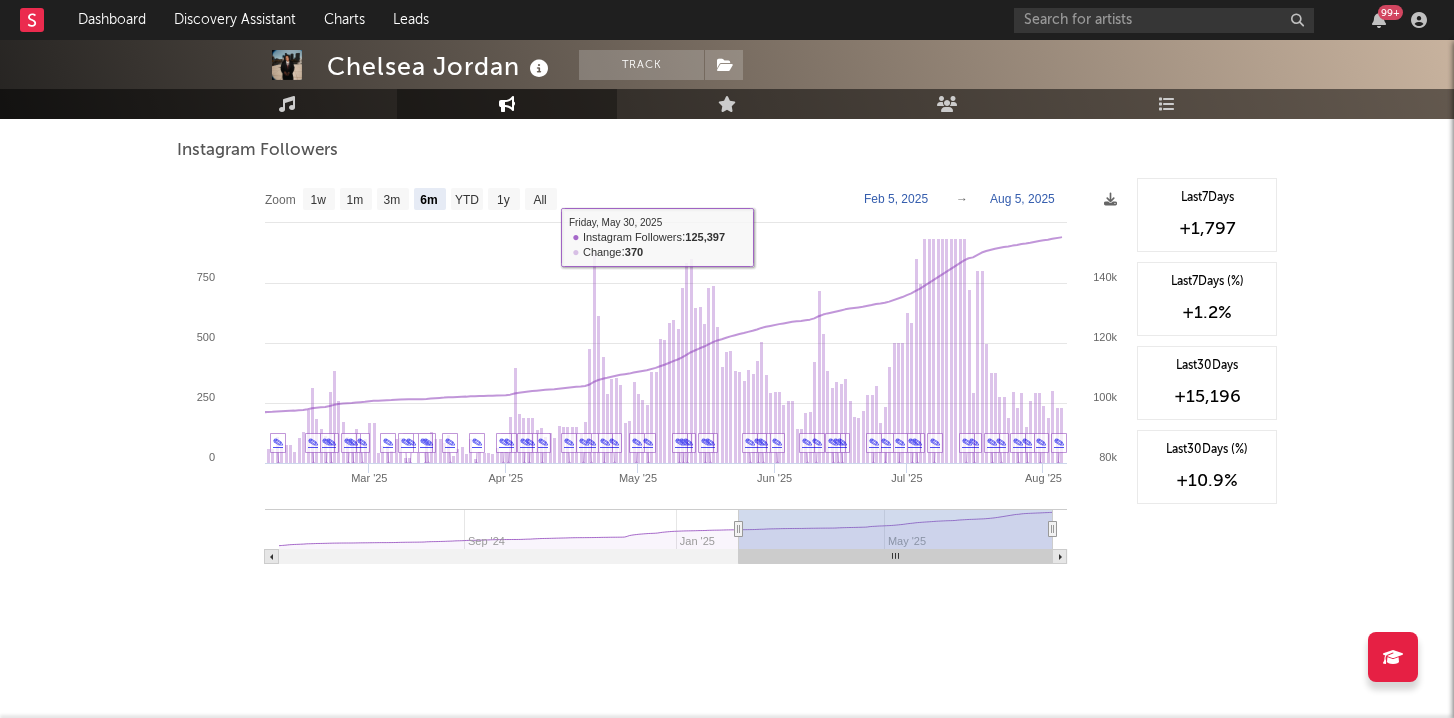 scroll, scrollTop: 0, scrollLeft: 0, axis: both 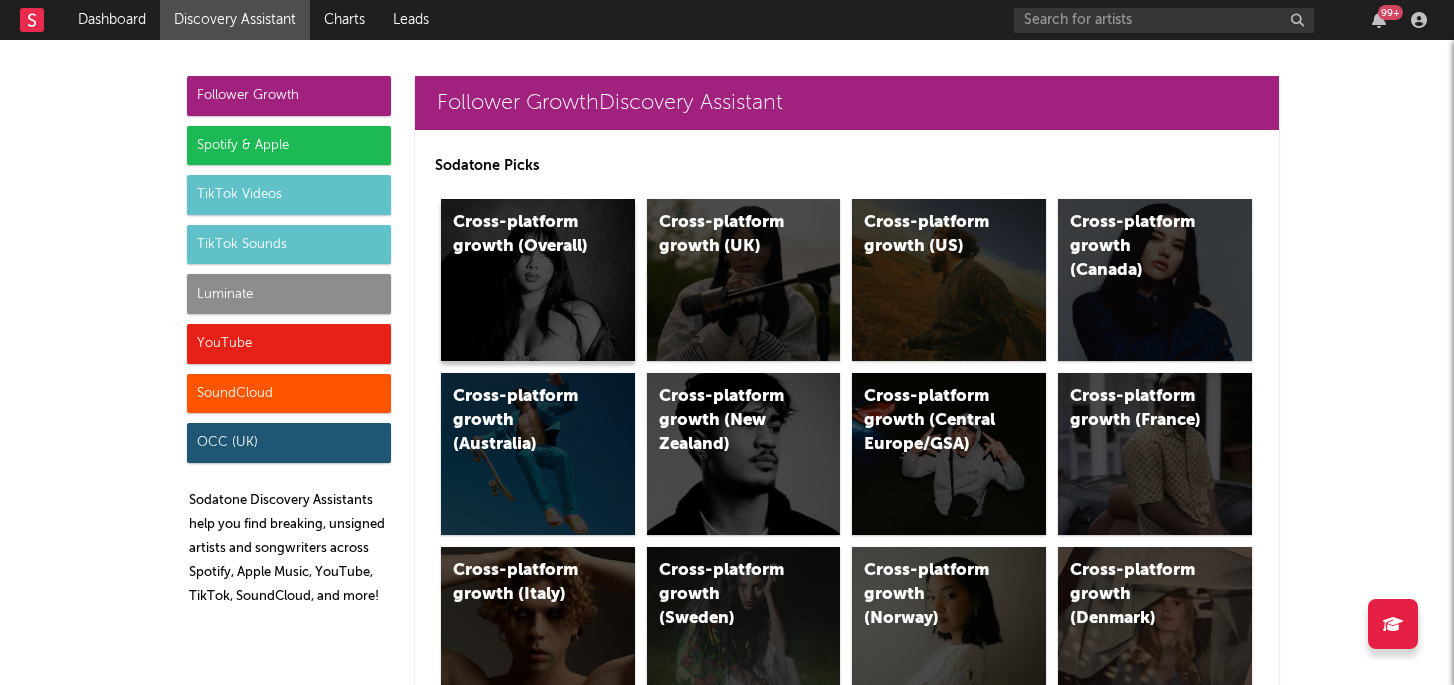 click on "Cross-platform growth (Overall)" at bounding box center [521, 235] 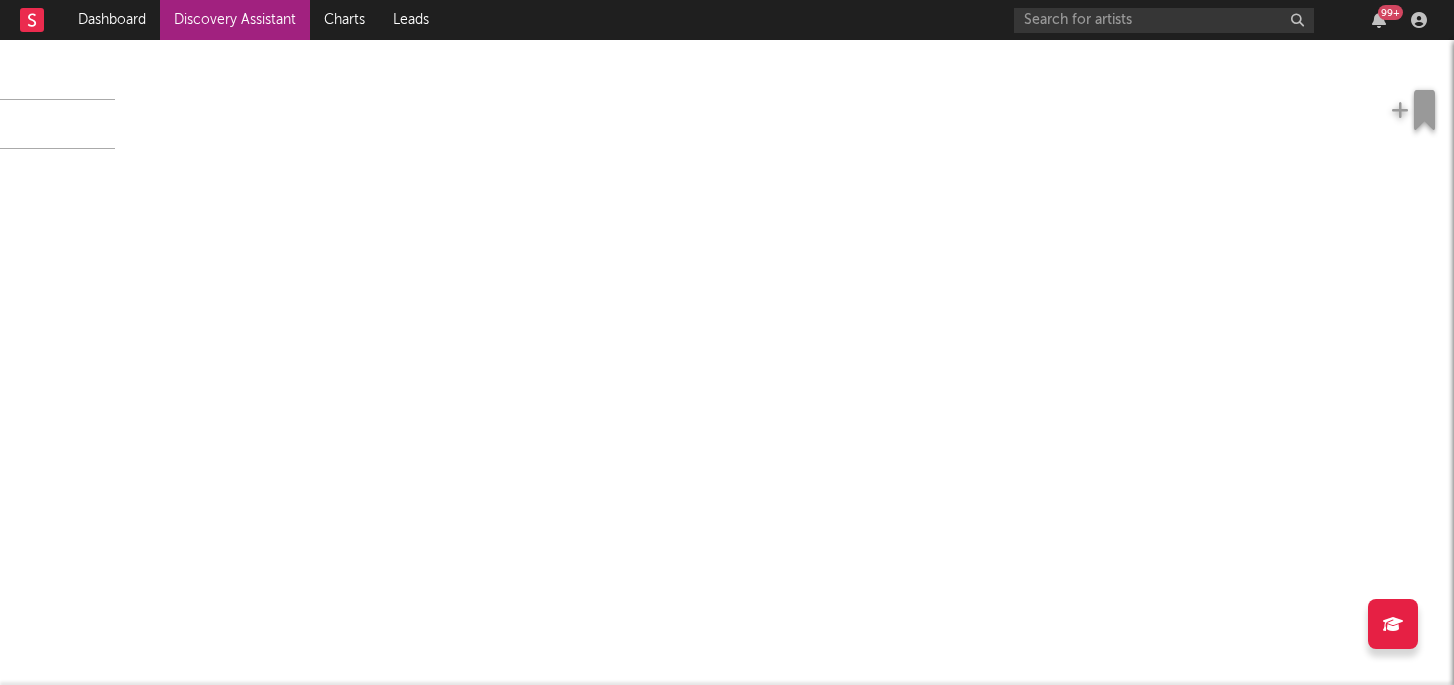 scroll, scrollTop: 0, scrollLeft: 0, axis: both 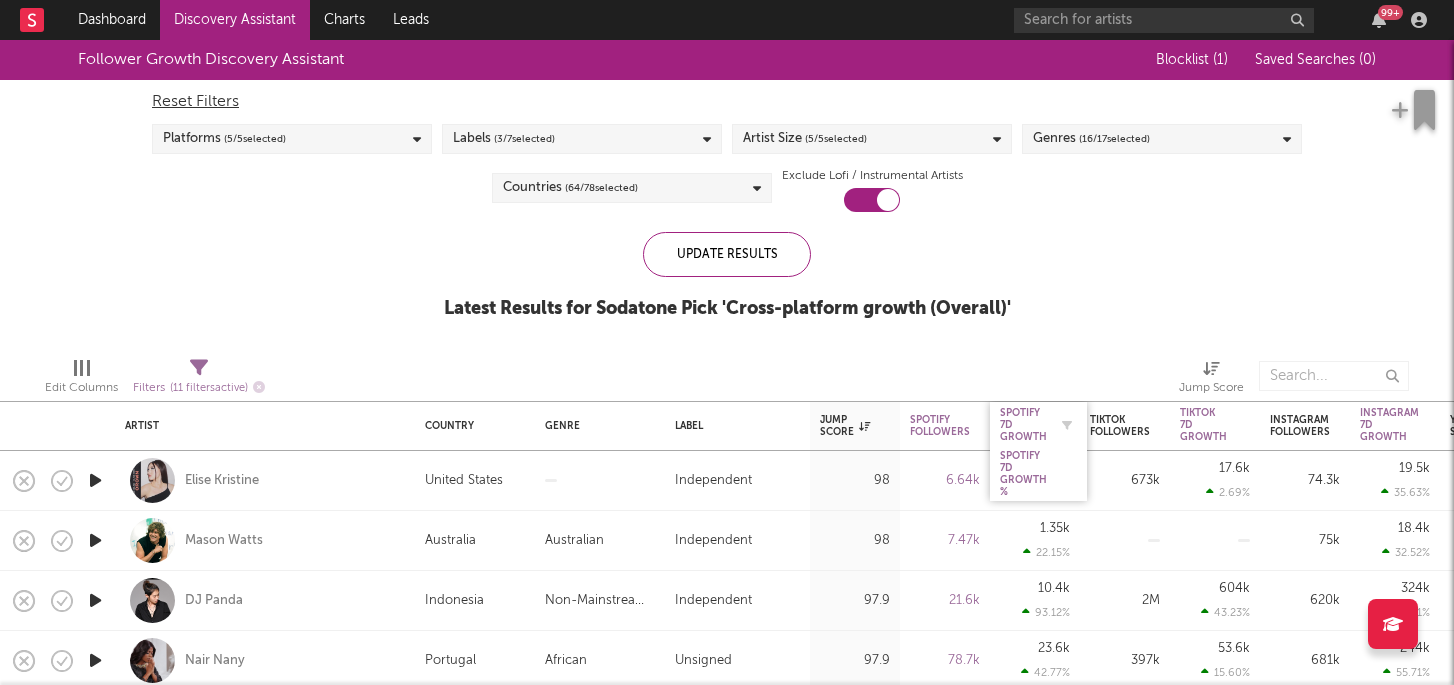 click on "Spotify 7D Growth" at bounding box center [1023, 425] 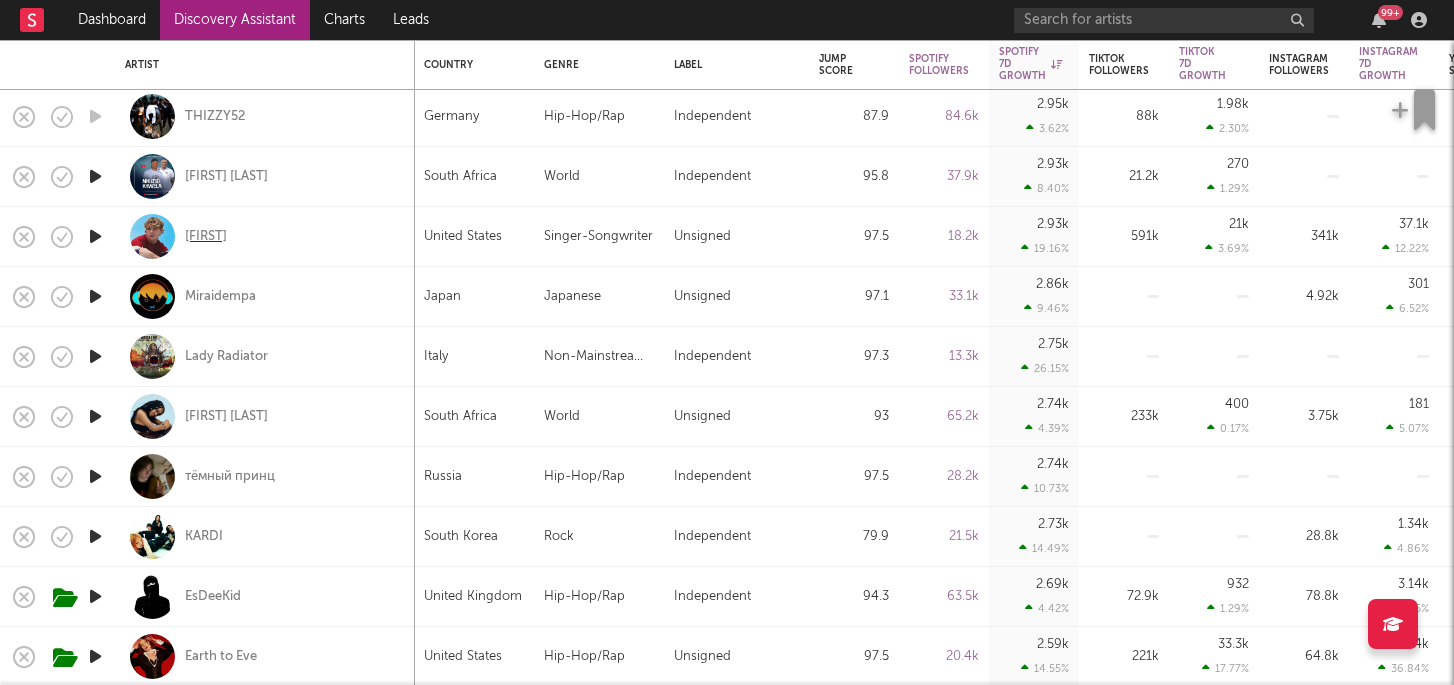click on "[FIRST]" at bounding box center (206, 237) 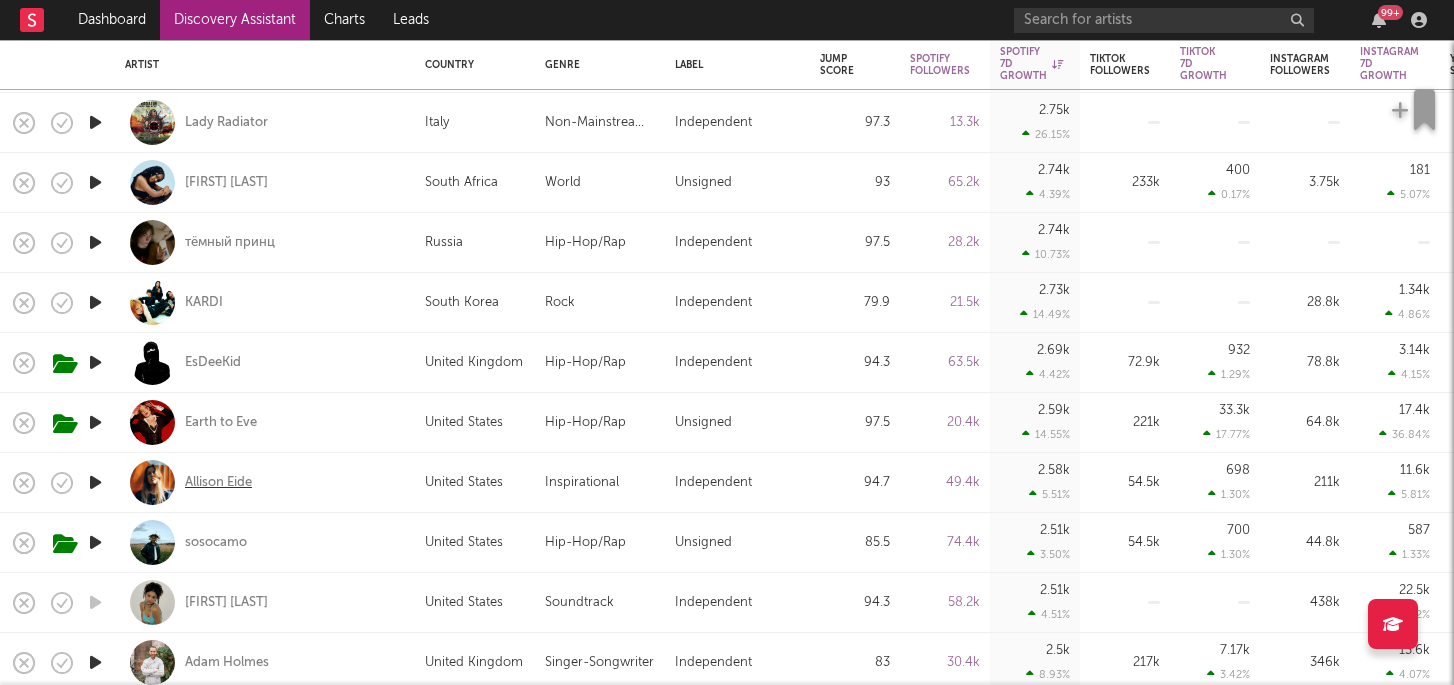 click on "Allison Eide" at bounding box center [218, 483] 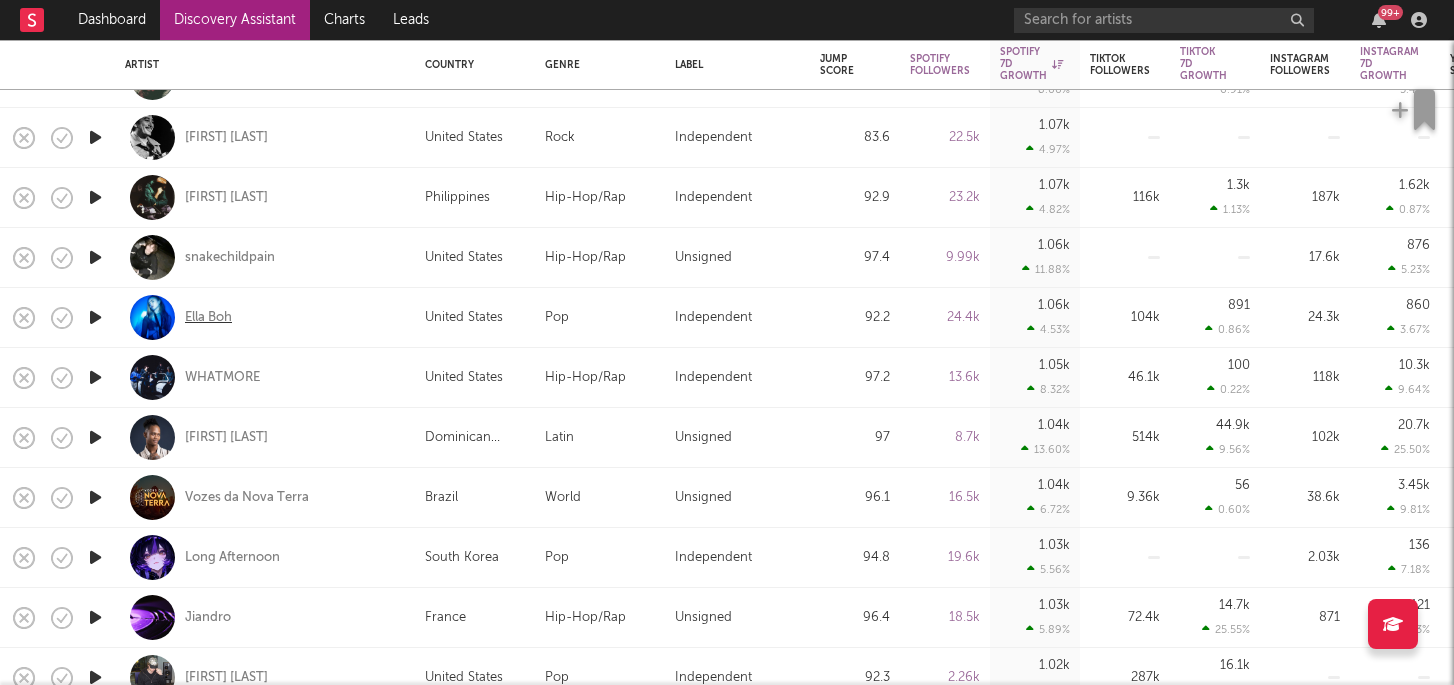click on "Ella Boh" at bounding box center (208, 318) 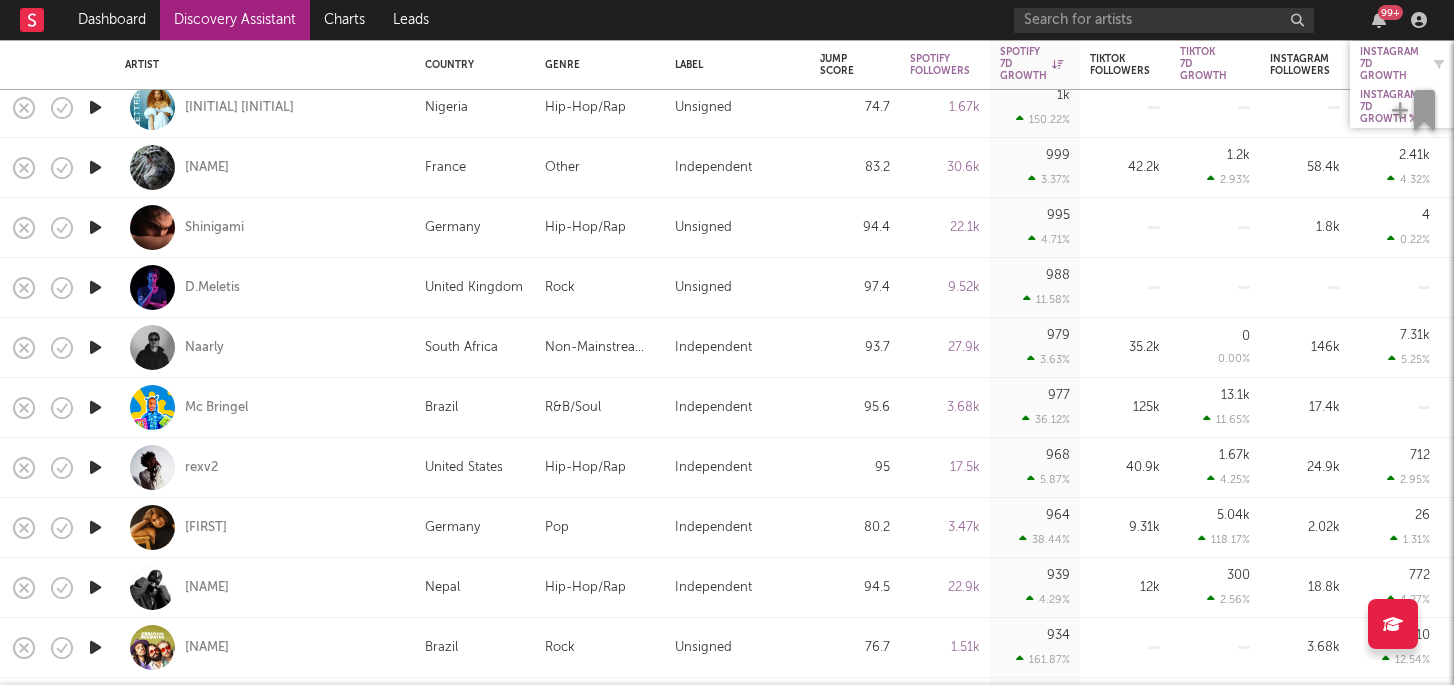 click on "Instagram 7D Growth" at bounding box center (1389, 64) 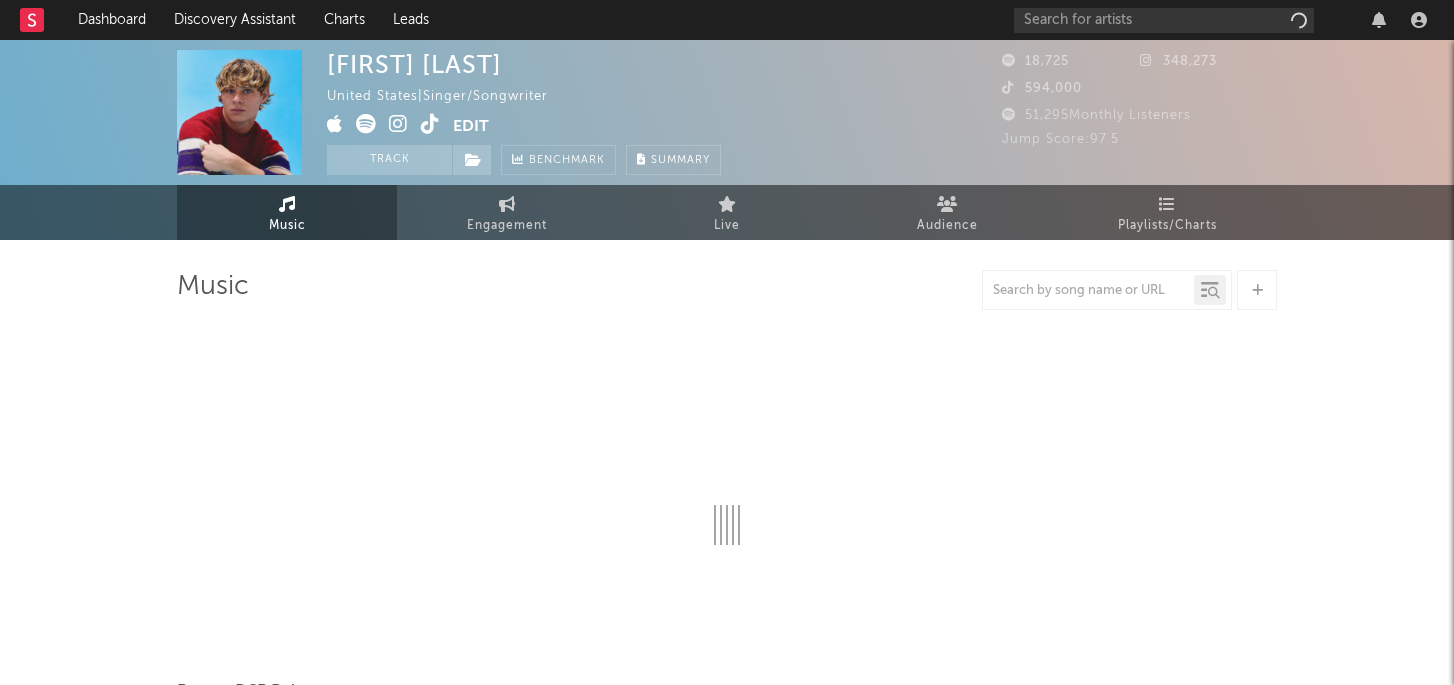 scroll, scrollTop: 0, scrollLeft: 0, axis: both 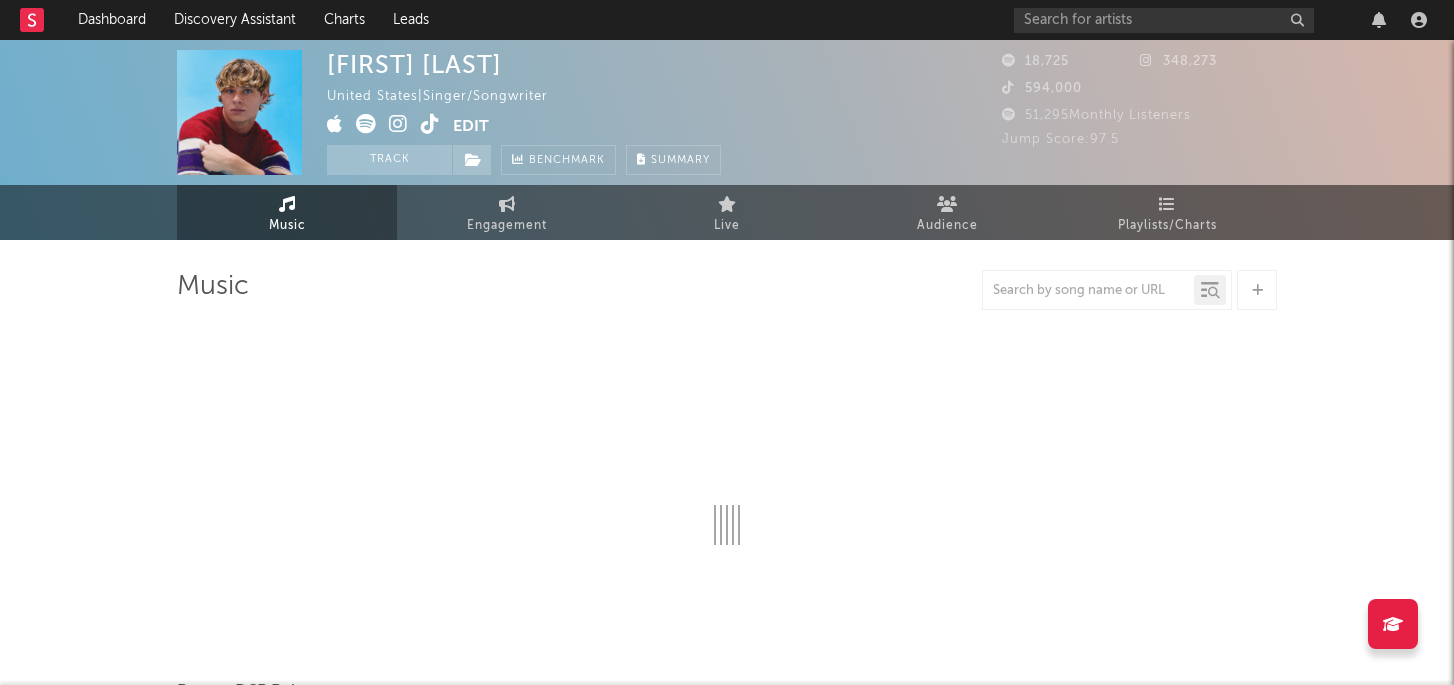 select on "6m" 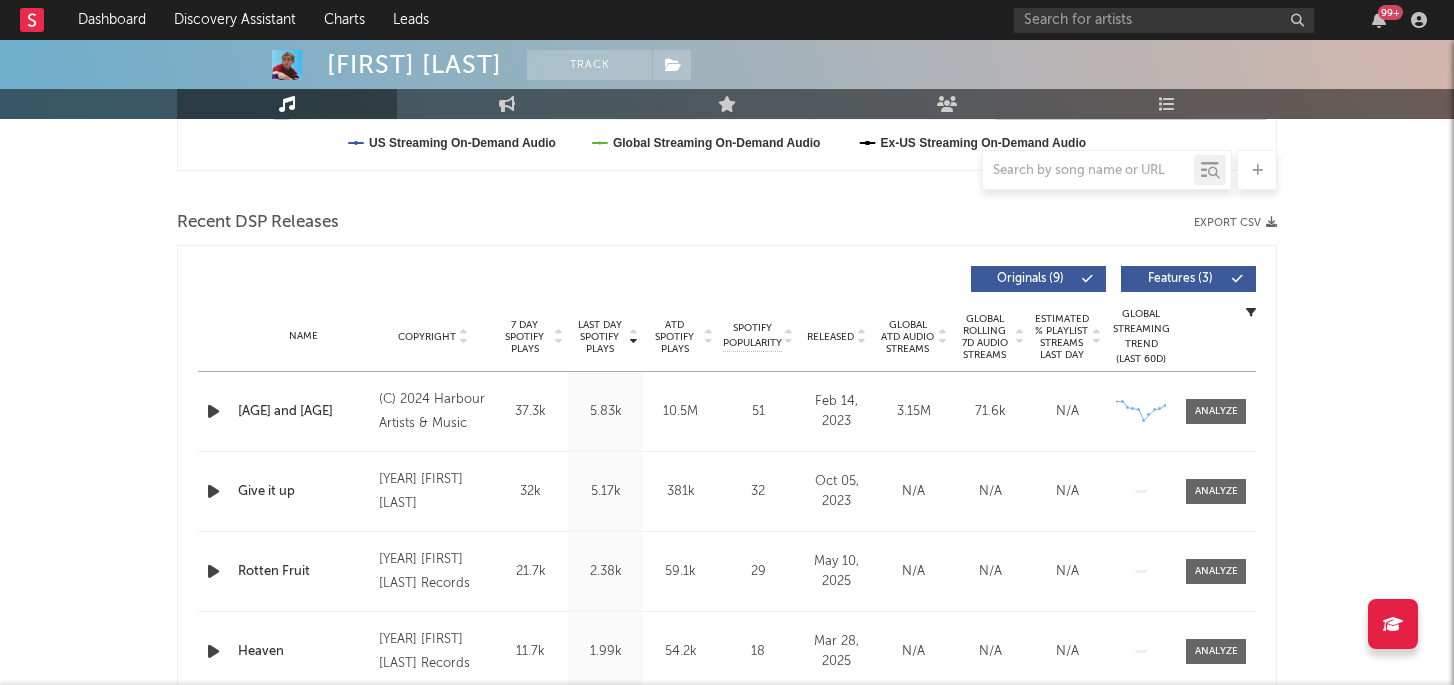 scroll, scrollTop: 0, scrollLeft: 0, axis: both 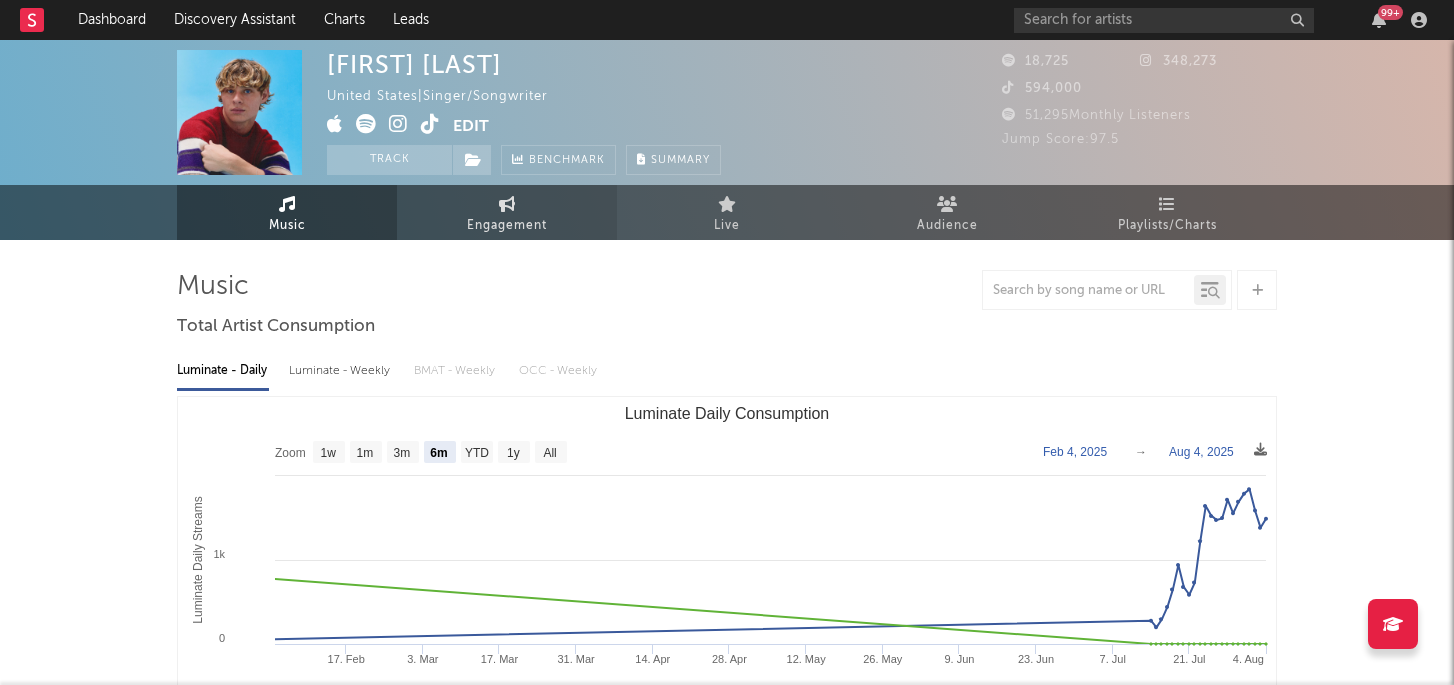 click on "Engagement" at bounding box center [507, 226] 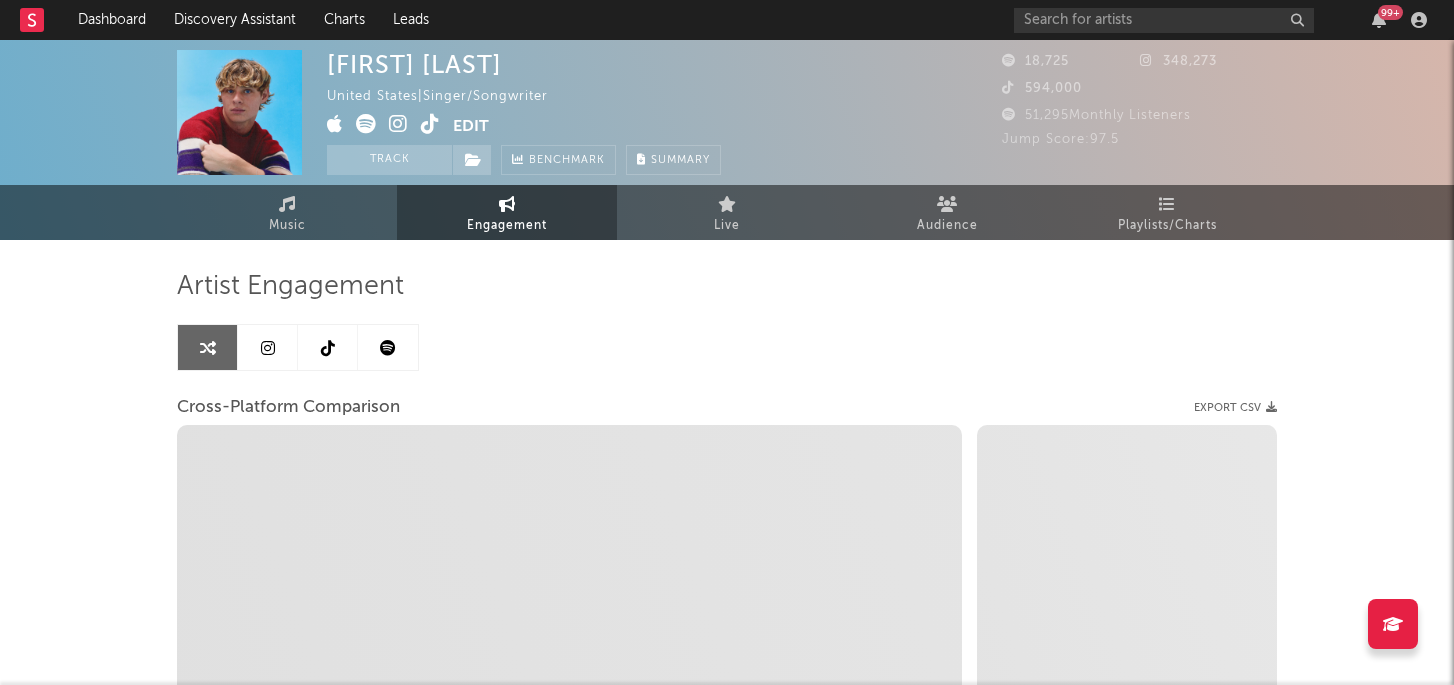 click at bounding box center [268, 347] 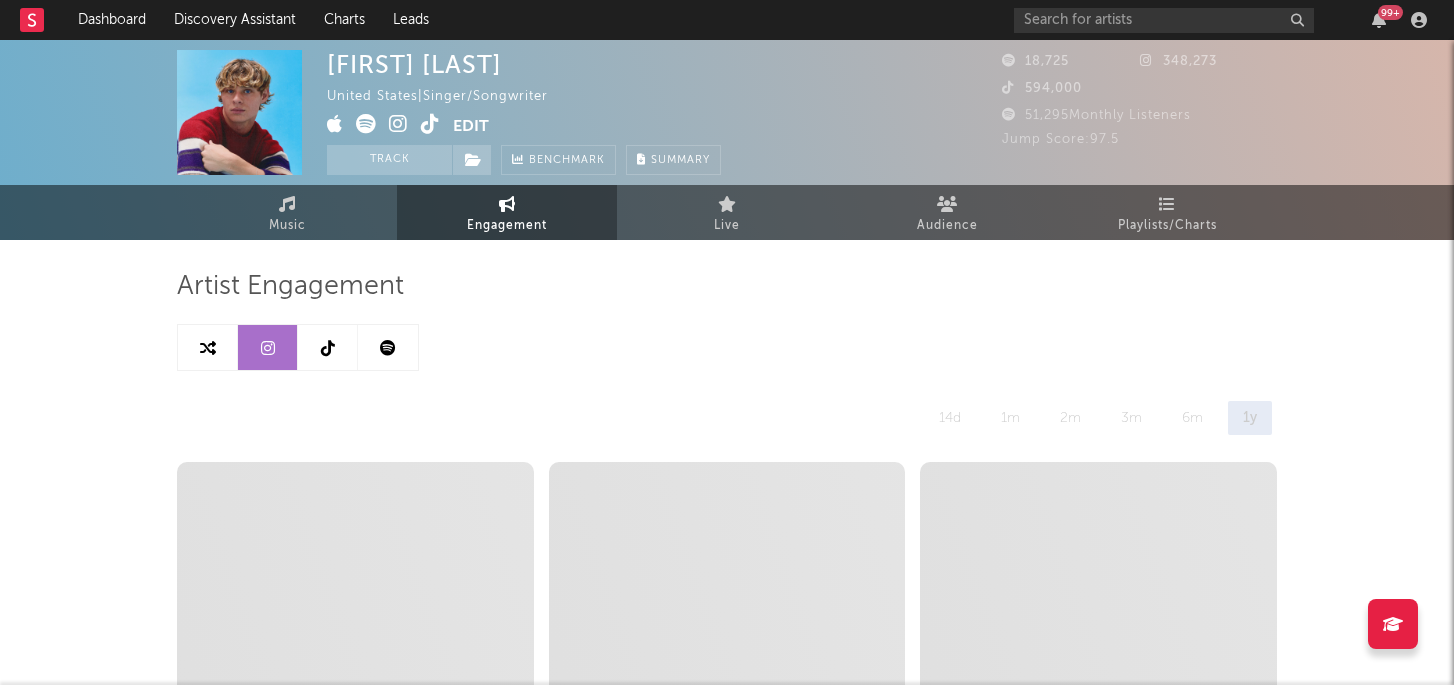 select on "6m" 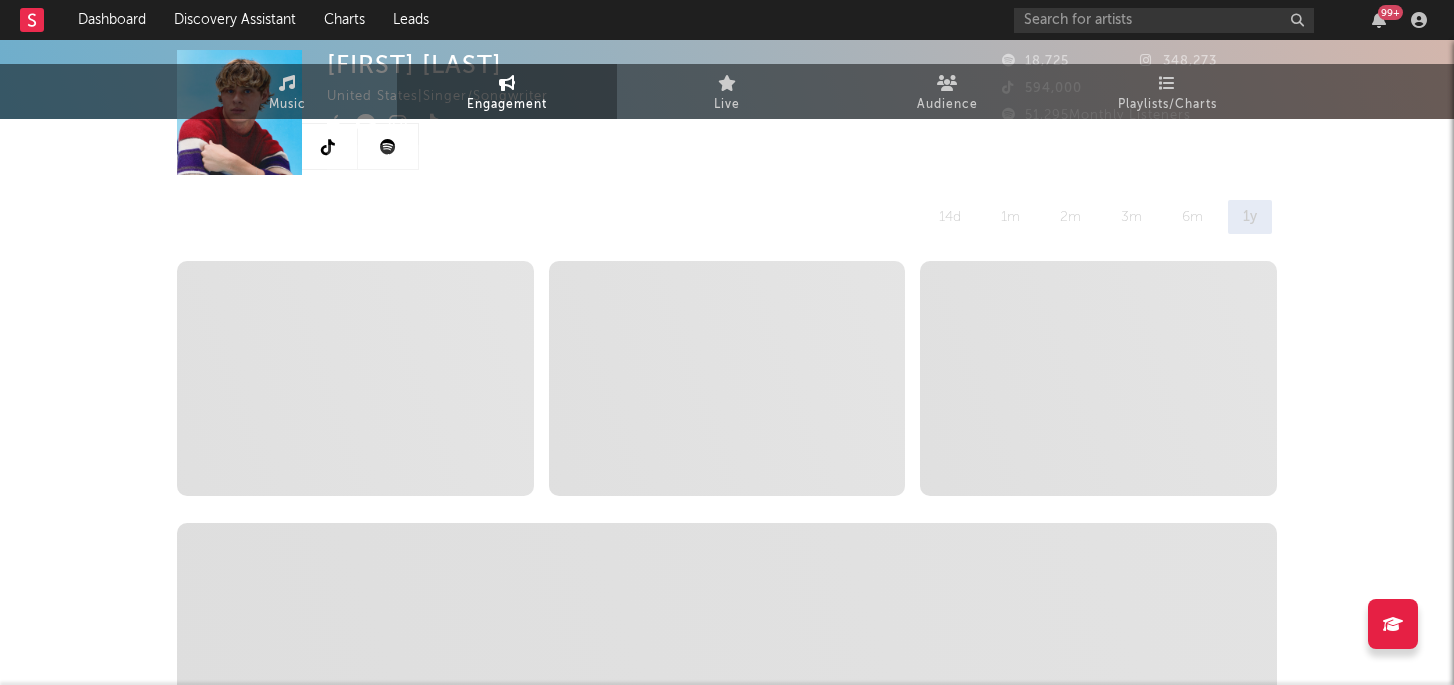 scroll, scrollTop: 0, scrollLeft: 0, axis: both 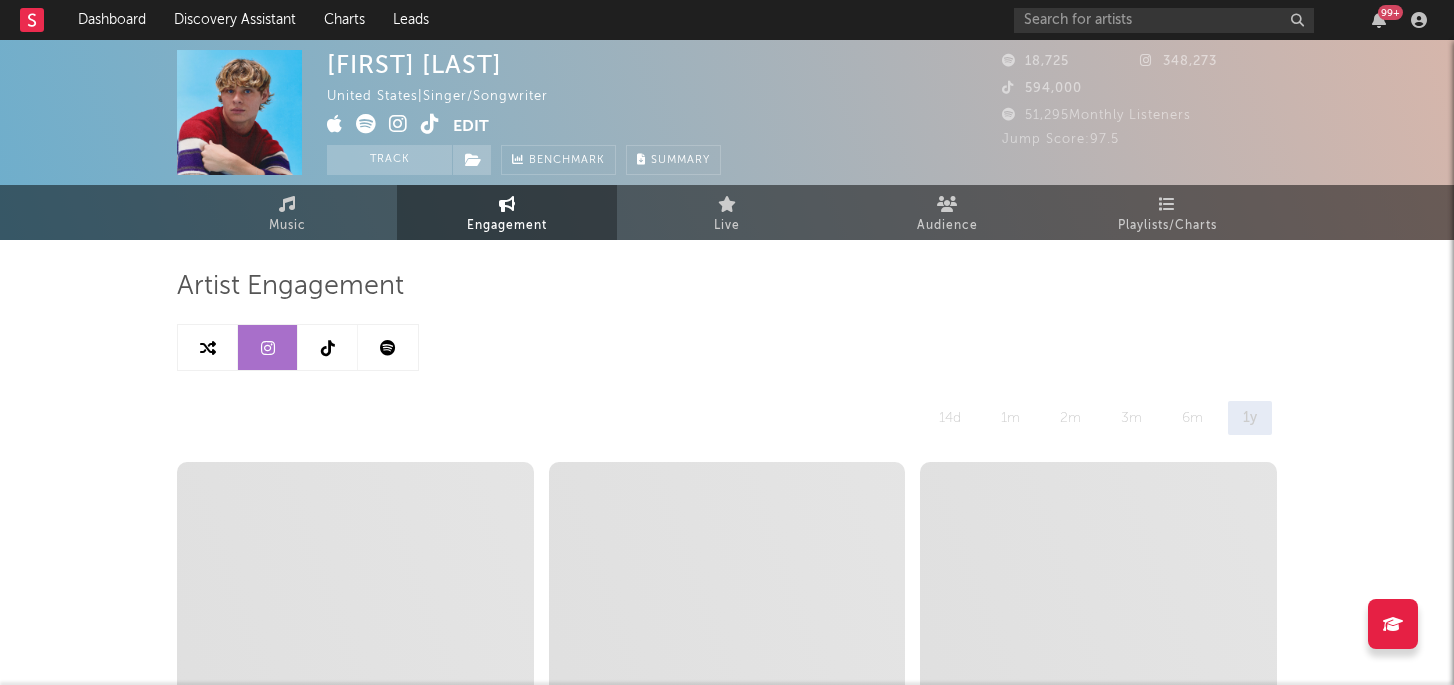 click at bounding box center (388, 347) 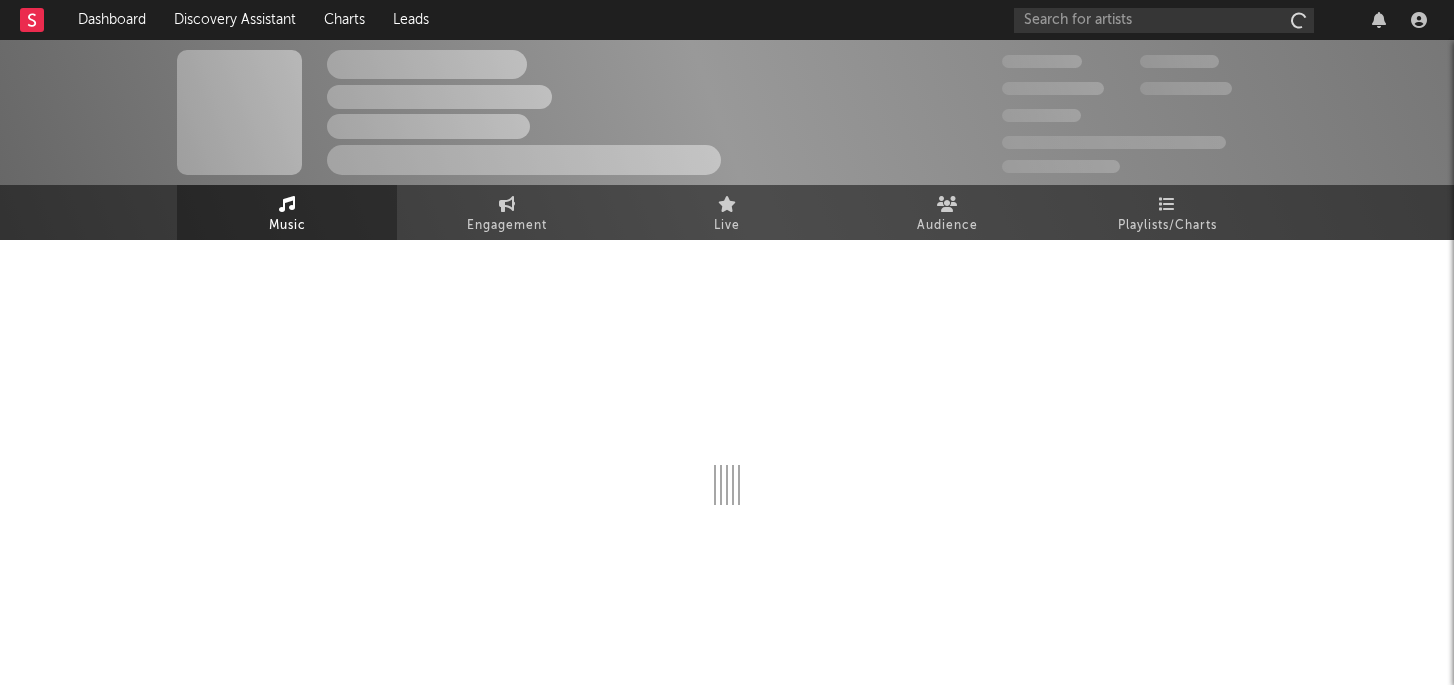 scroll, scrollTop: 0, scrollLeft: 0, axis: both 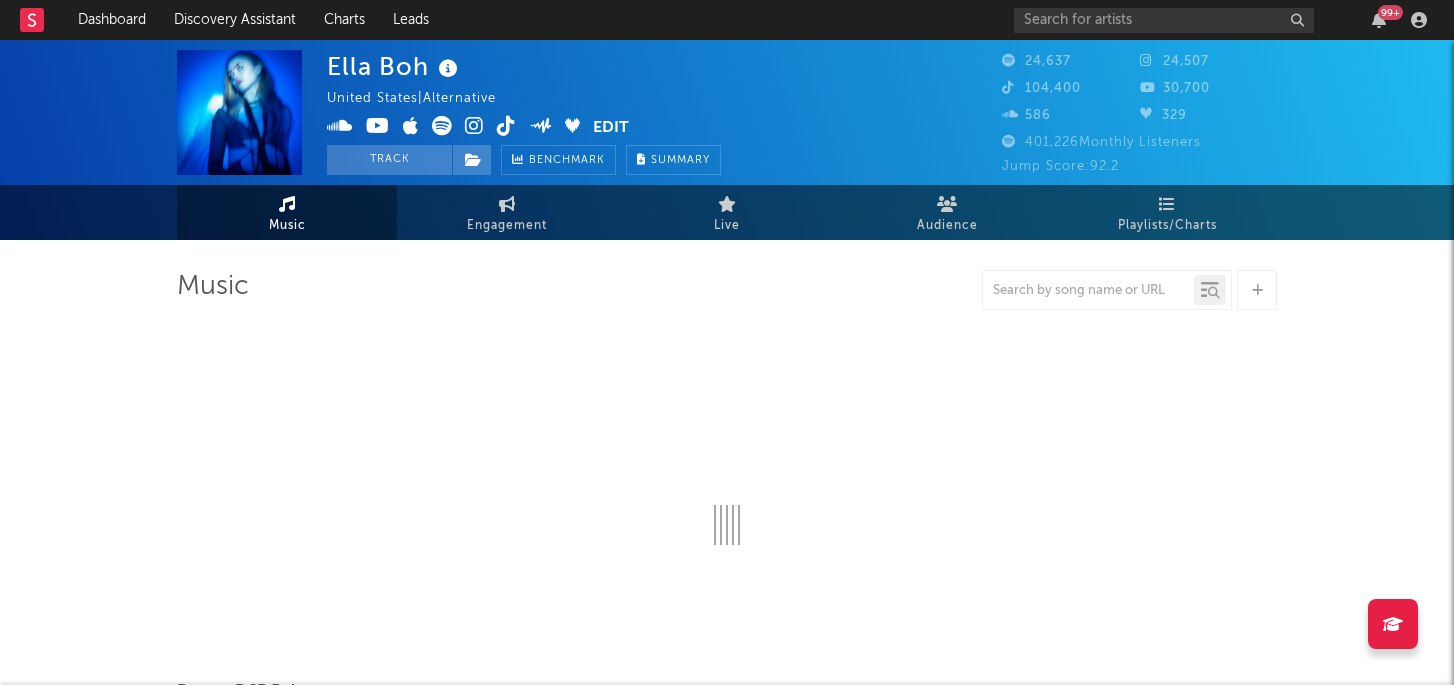 select on "6m" 